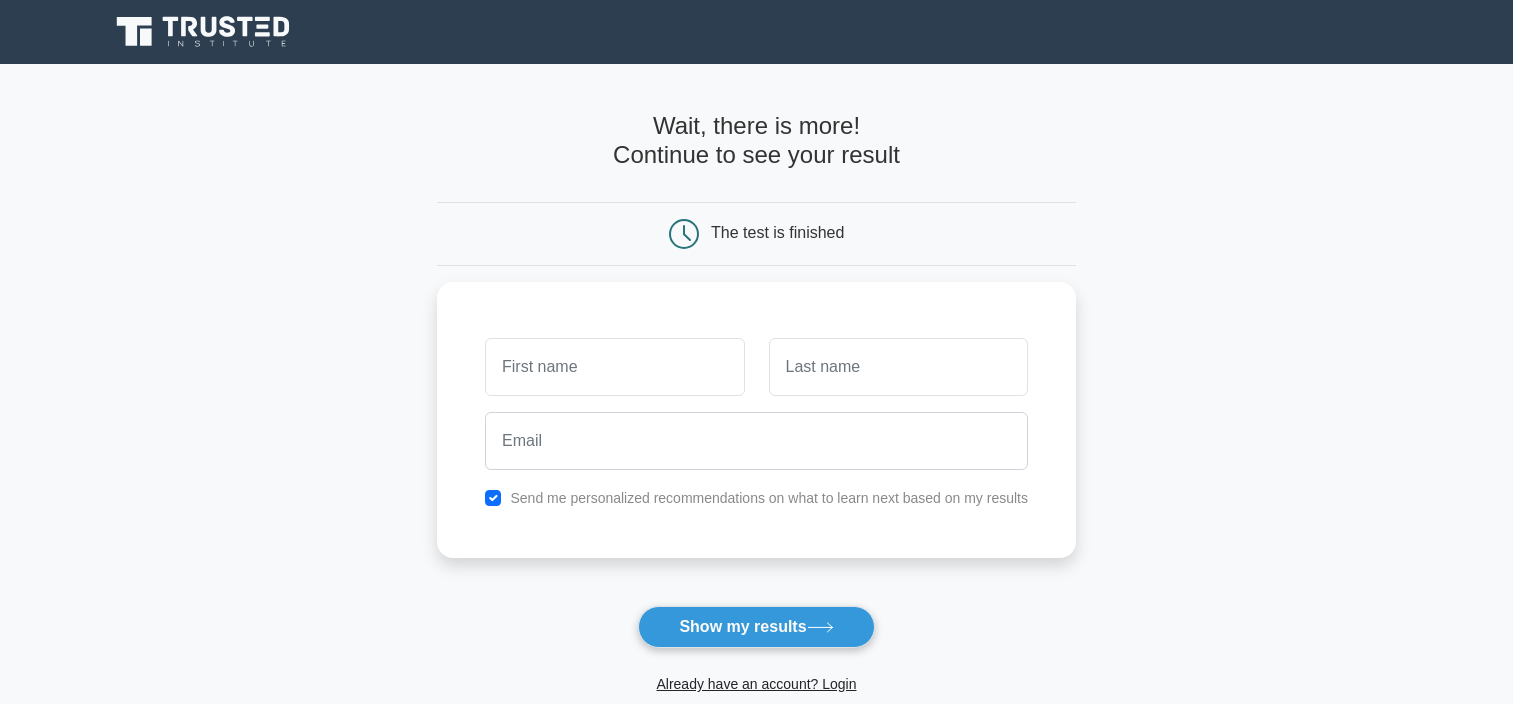 scroll, scrollTop: 0, scrollLeft: 0, axis: both 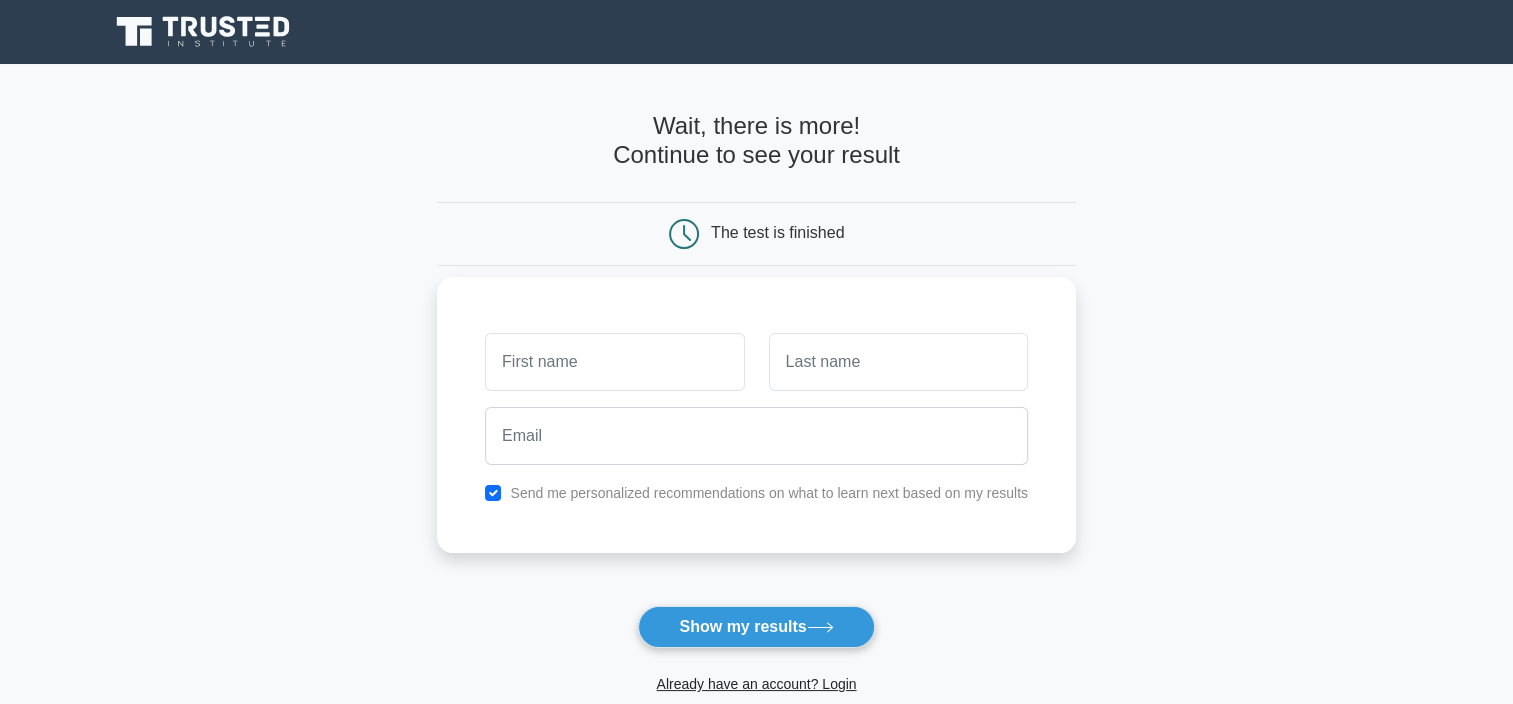 click at bounding box center [614, 362] 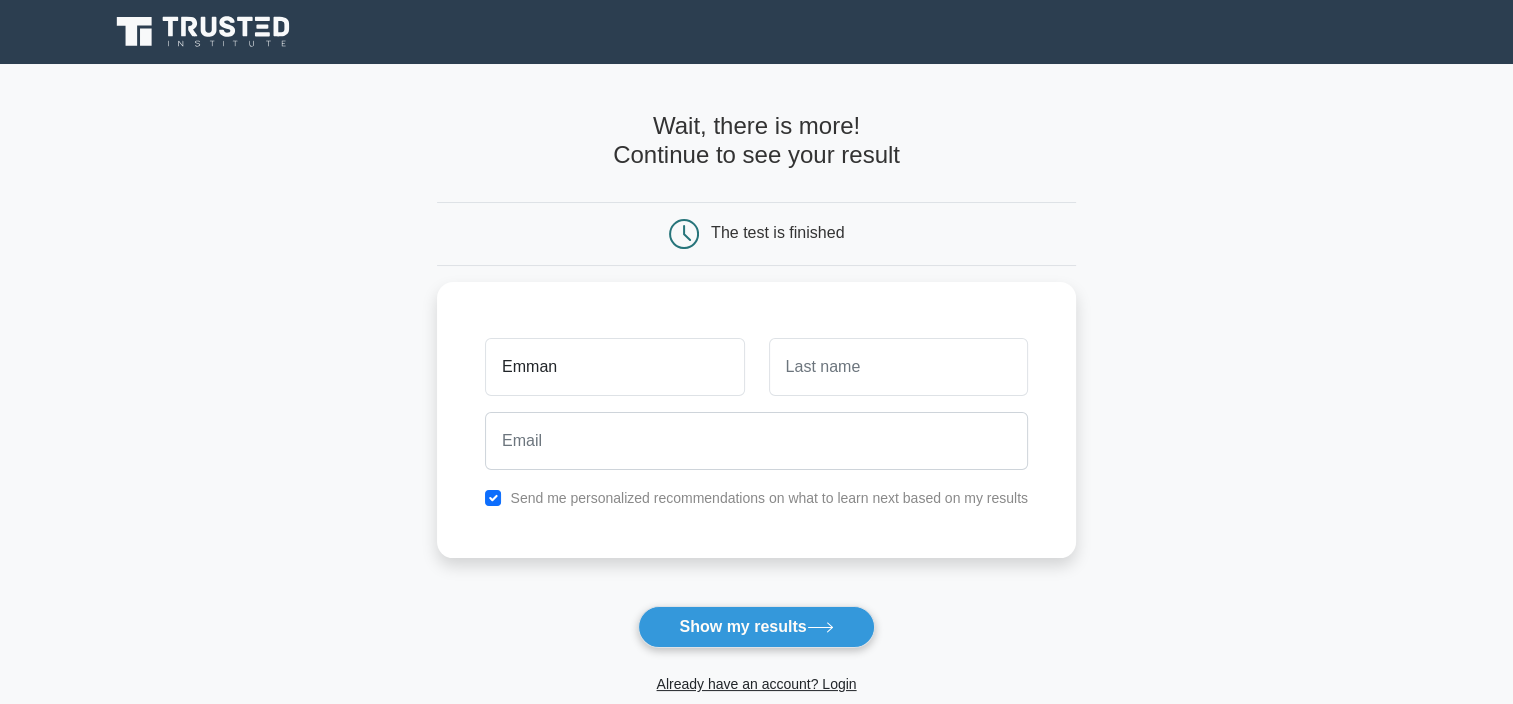 type on "Emman" 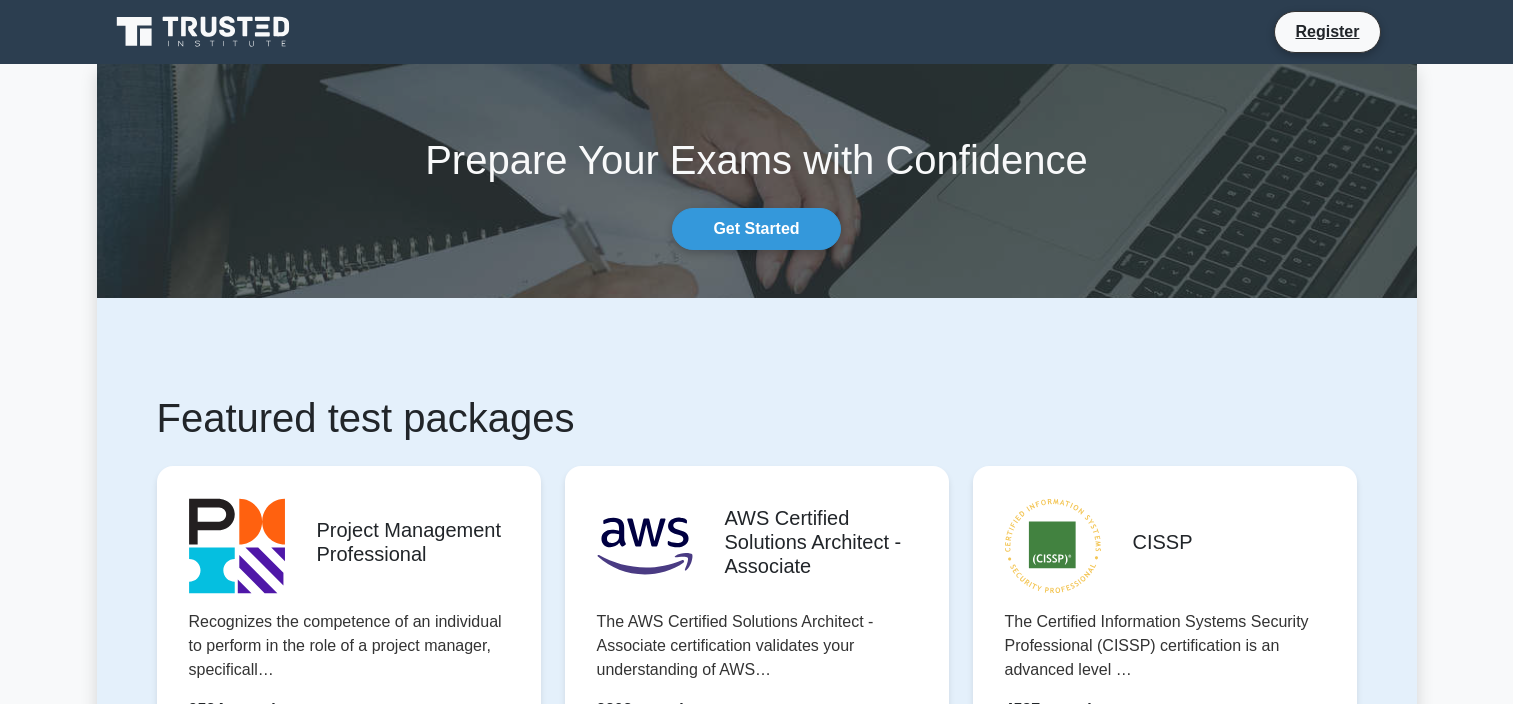 scroll, scrollTop: 0, scrollLeft: 0, axis: both 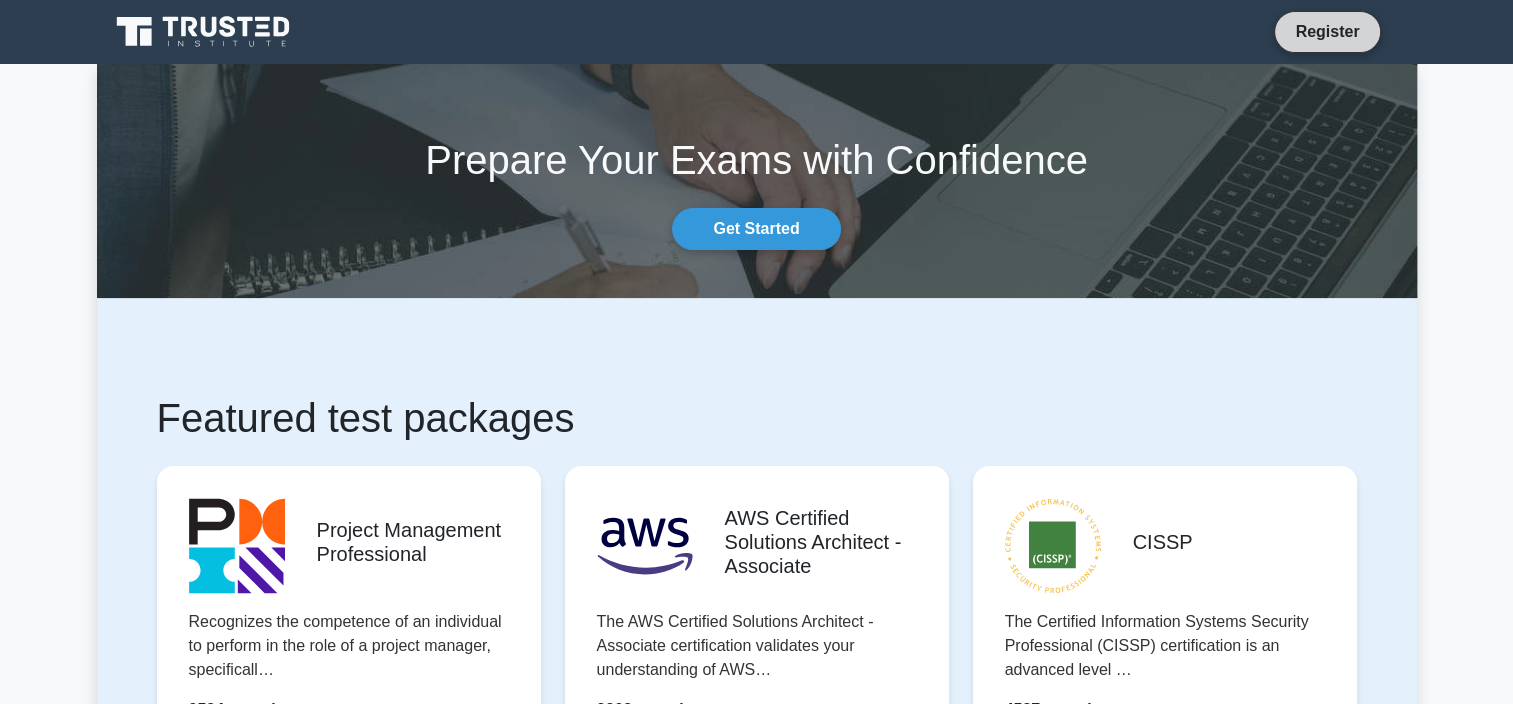 click on "Register" at bounding box center (1327, 31) 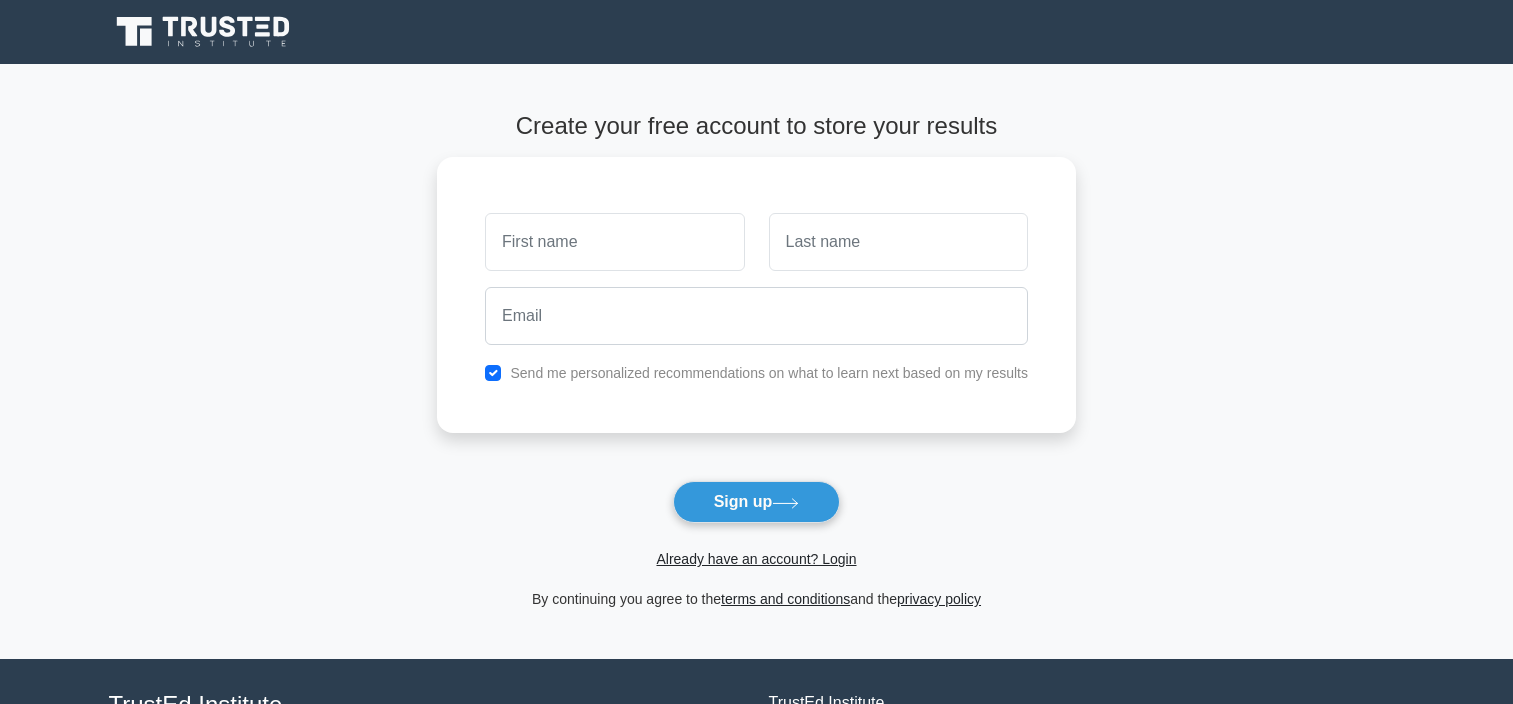 scroll, scrollTop: 0, scrollLeft: 0, axis: both 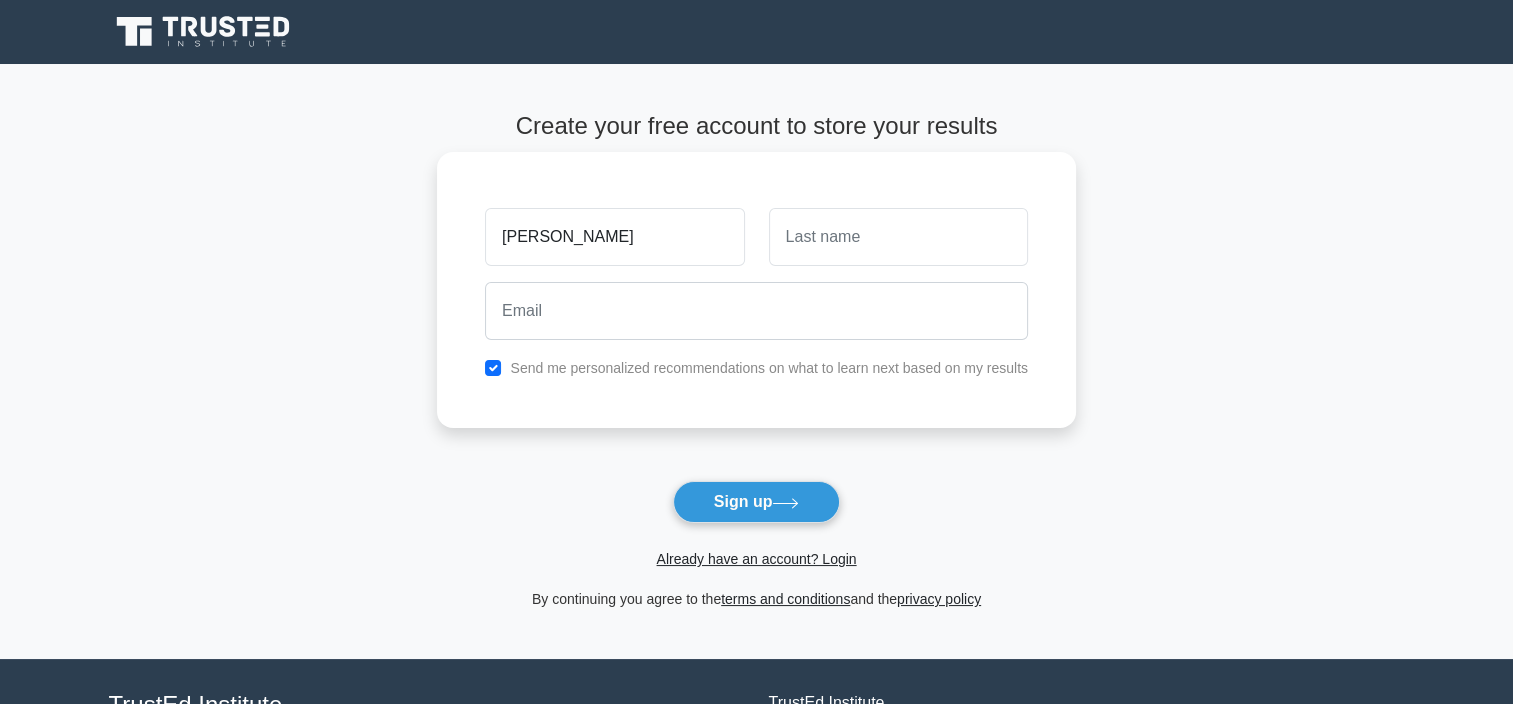 type on "Emmanuel" 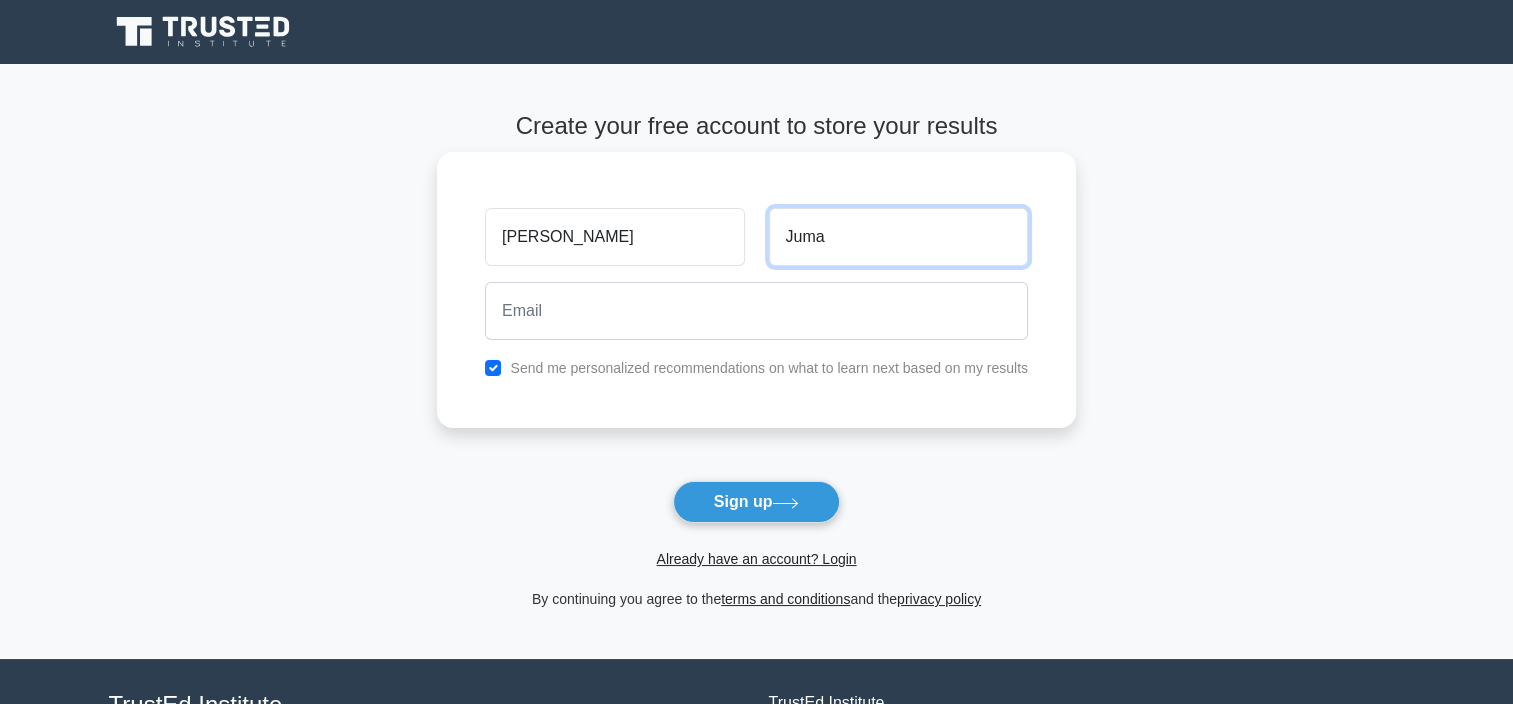 type on "Juma" 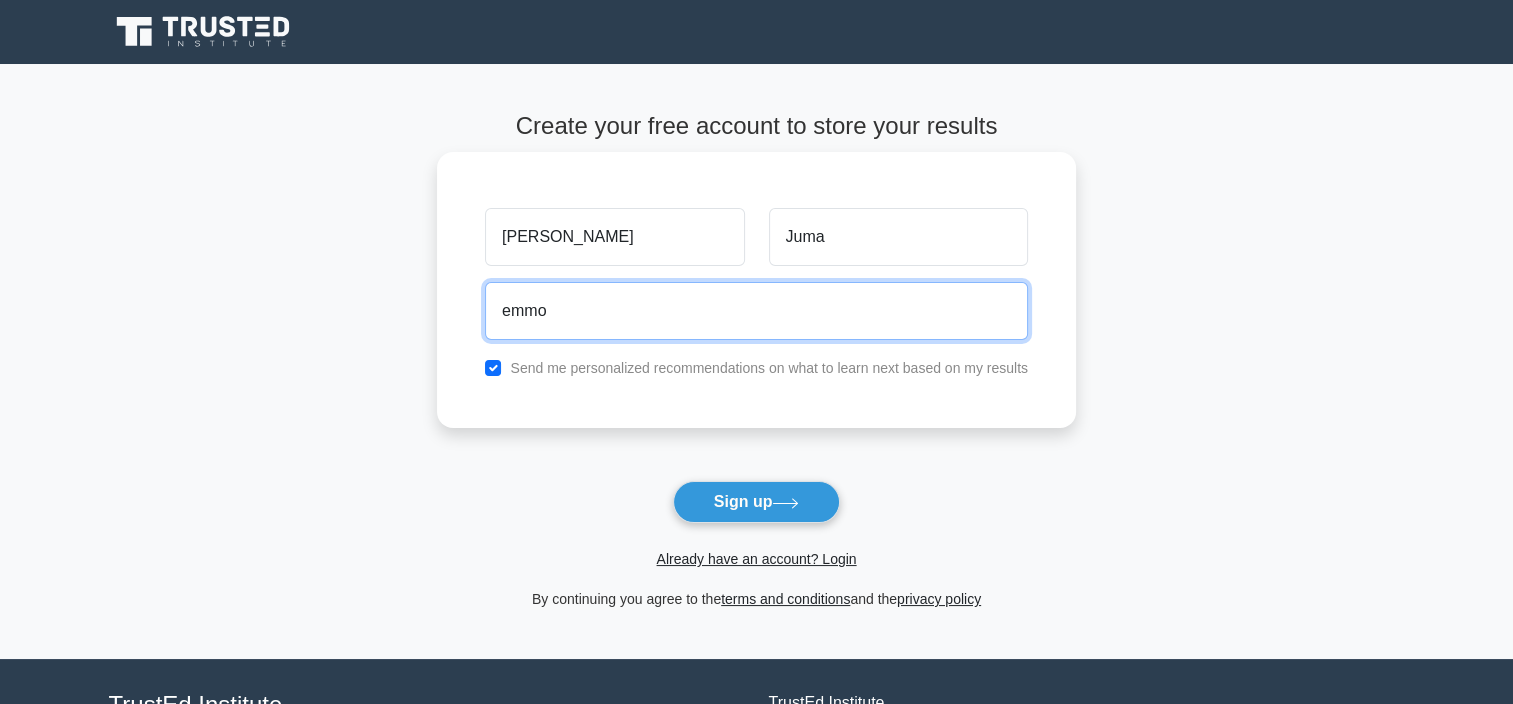 type on "emmoju@gmail.com" 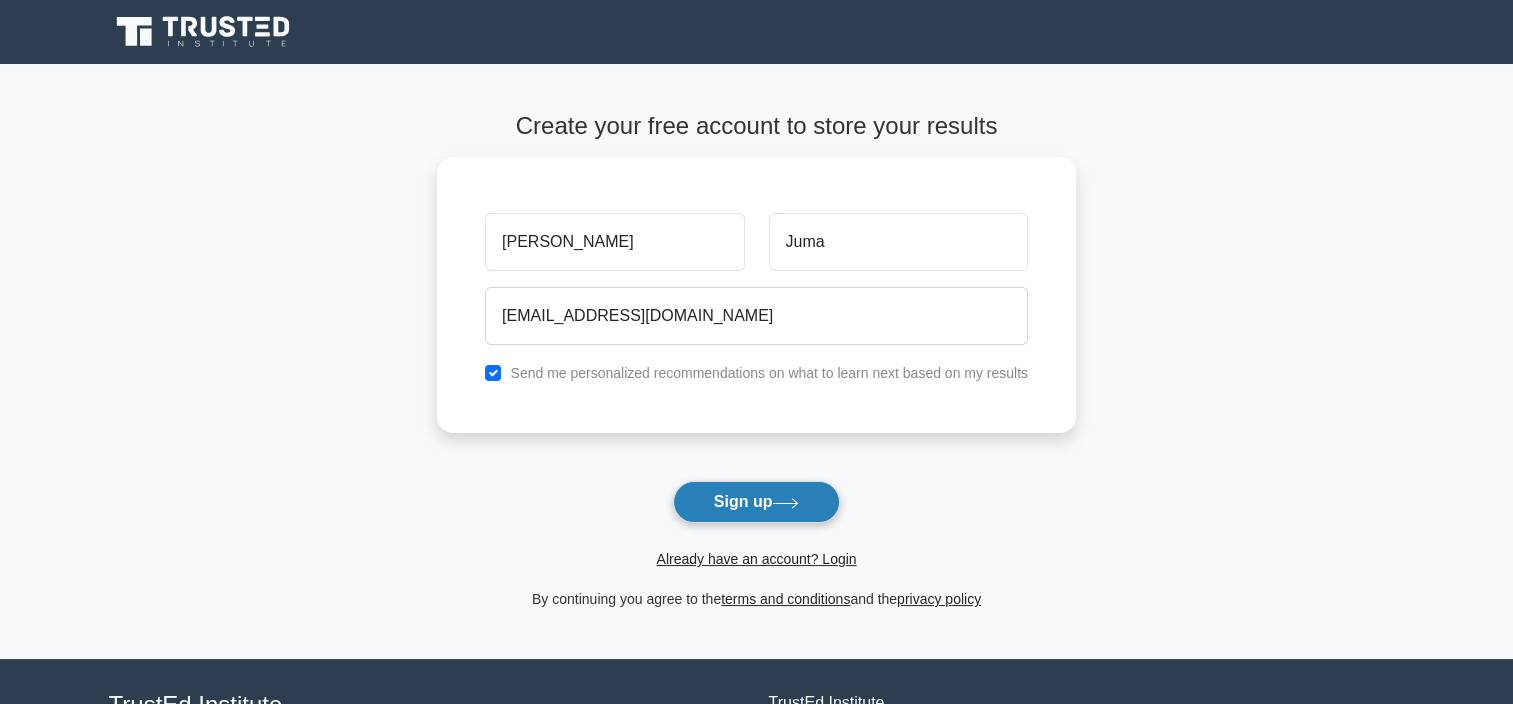 click on "Sign up" at bounding box center (757, 502) 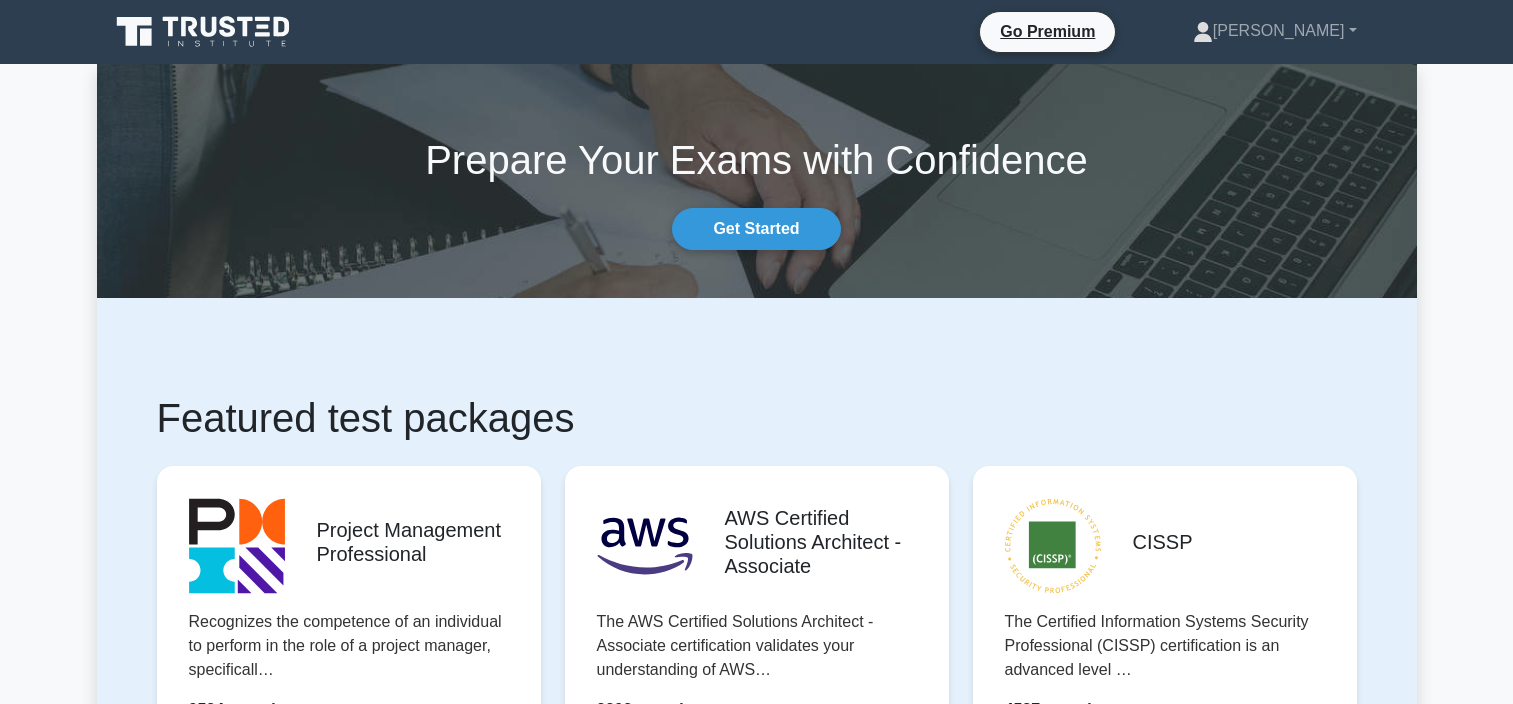 scroll, scrollTop: 0, scrollLeft: 0, axis: both 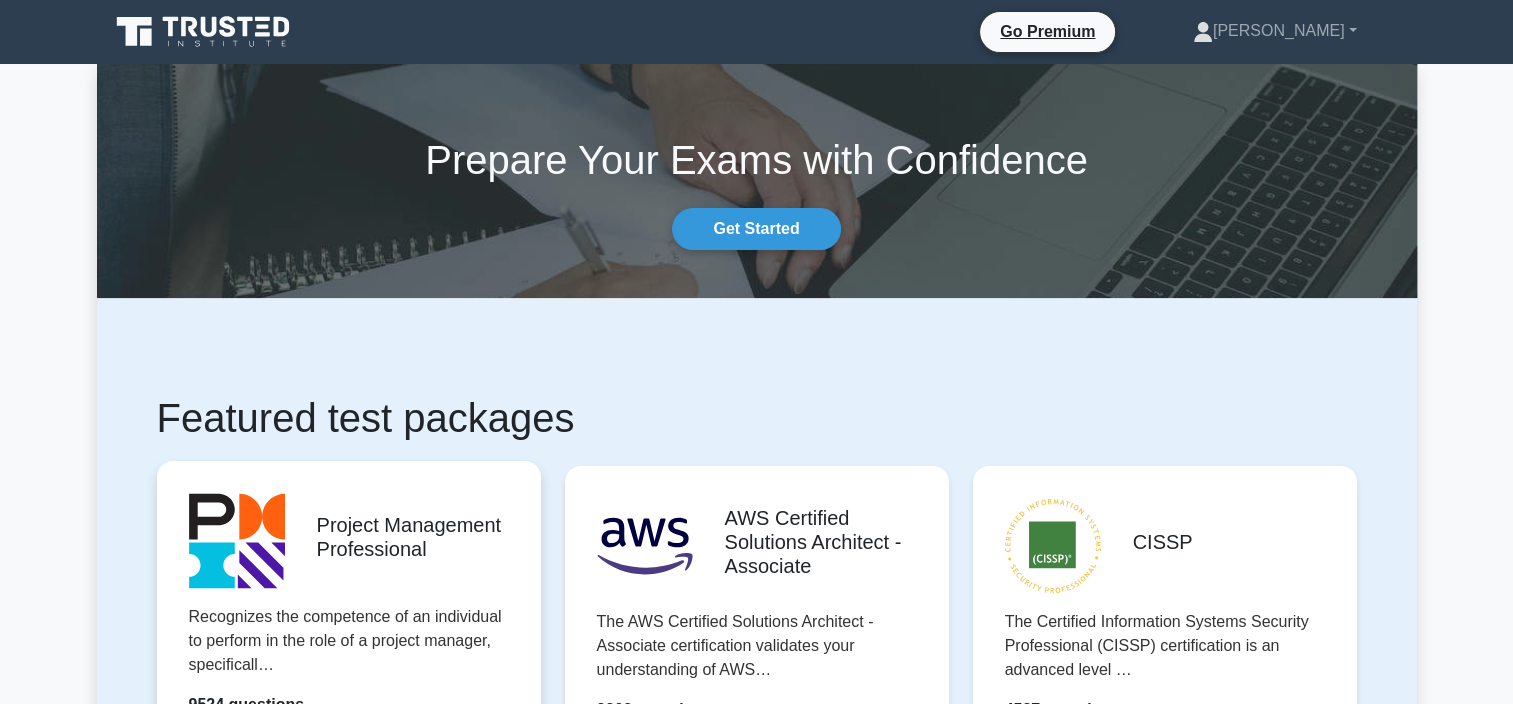 click on "Start practicing" at bounding box center [348, 762] 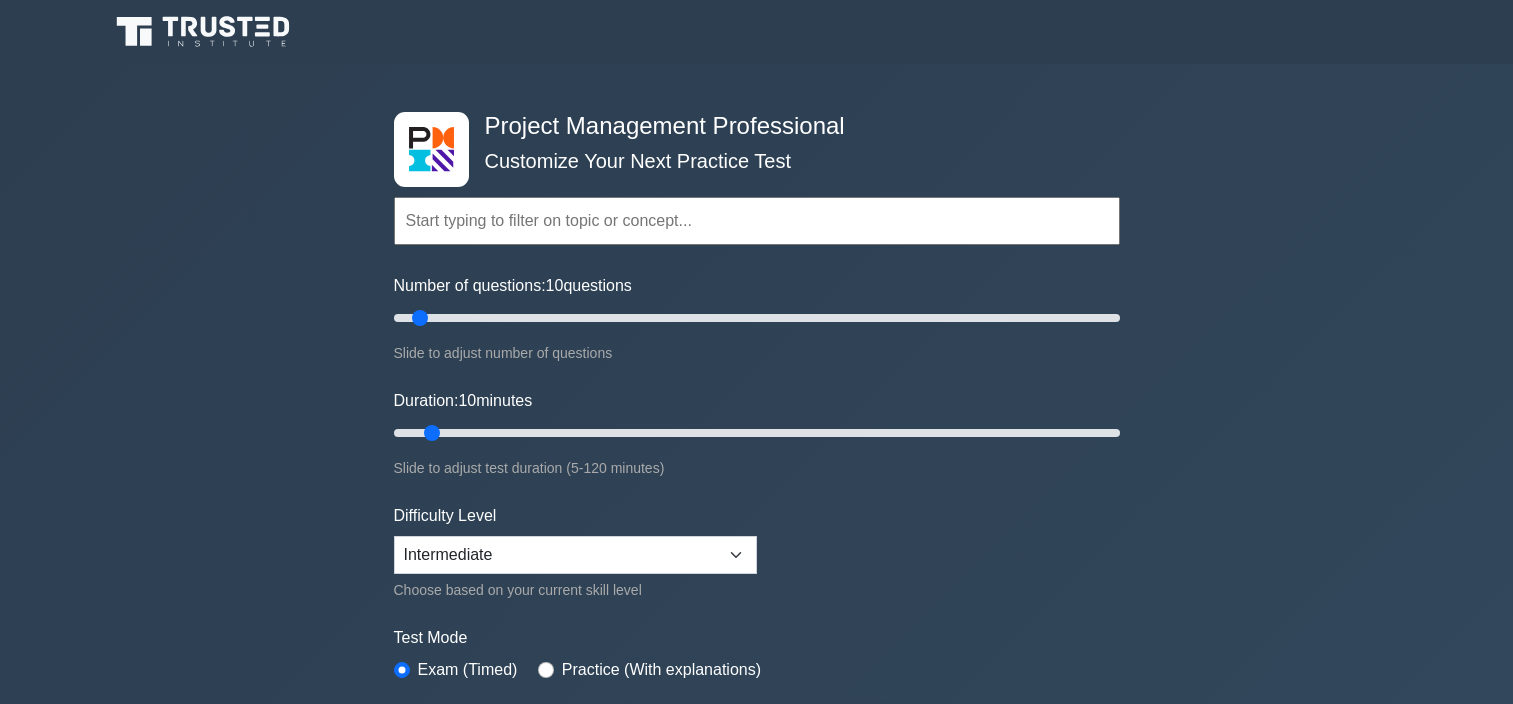 scroll, scrollTop: 0, scrollLeft: 0, axis: both 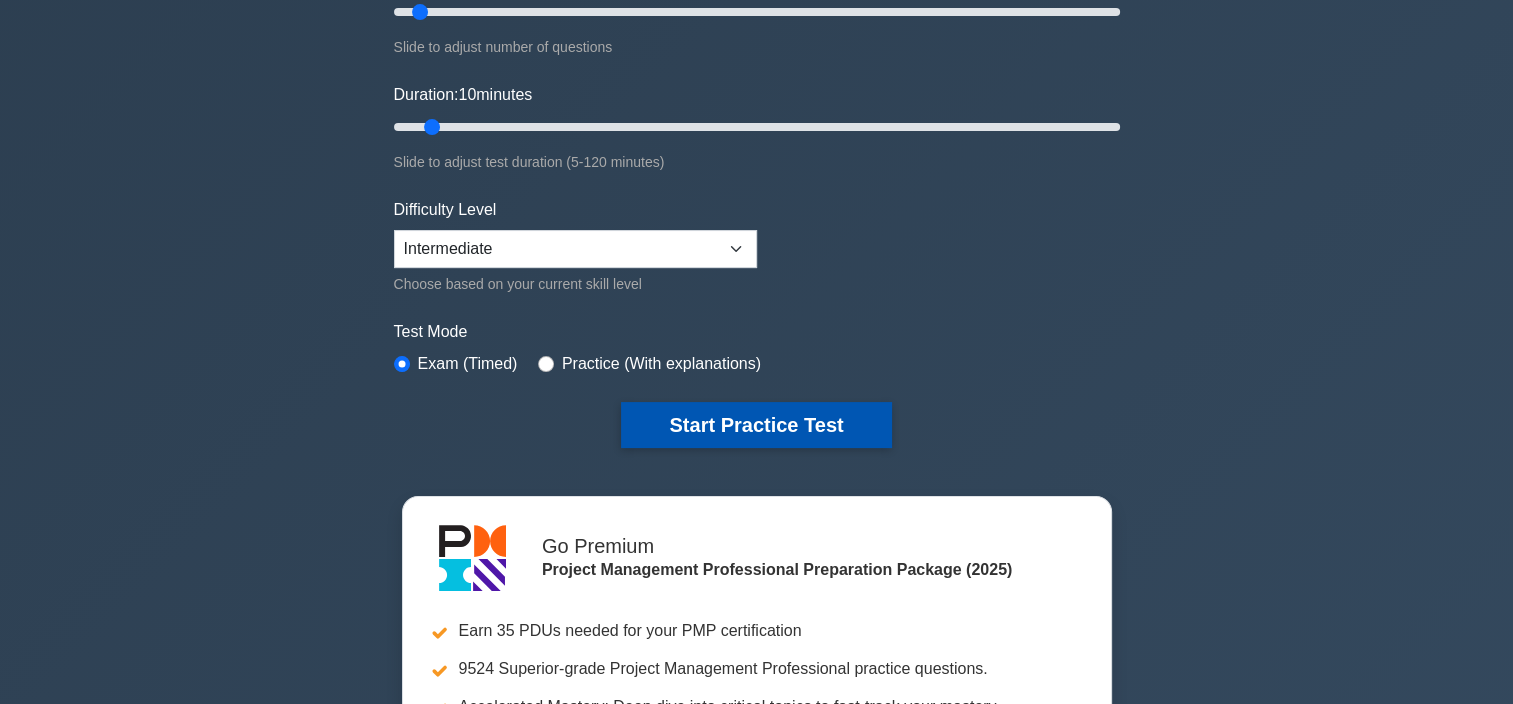 click on "Start Practice Test" at bounding box center (756, 425) 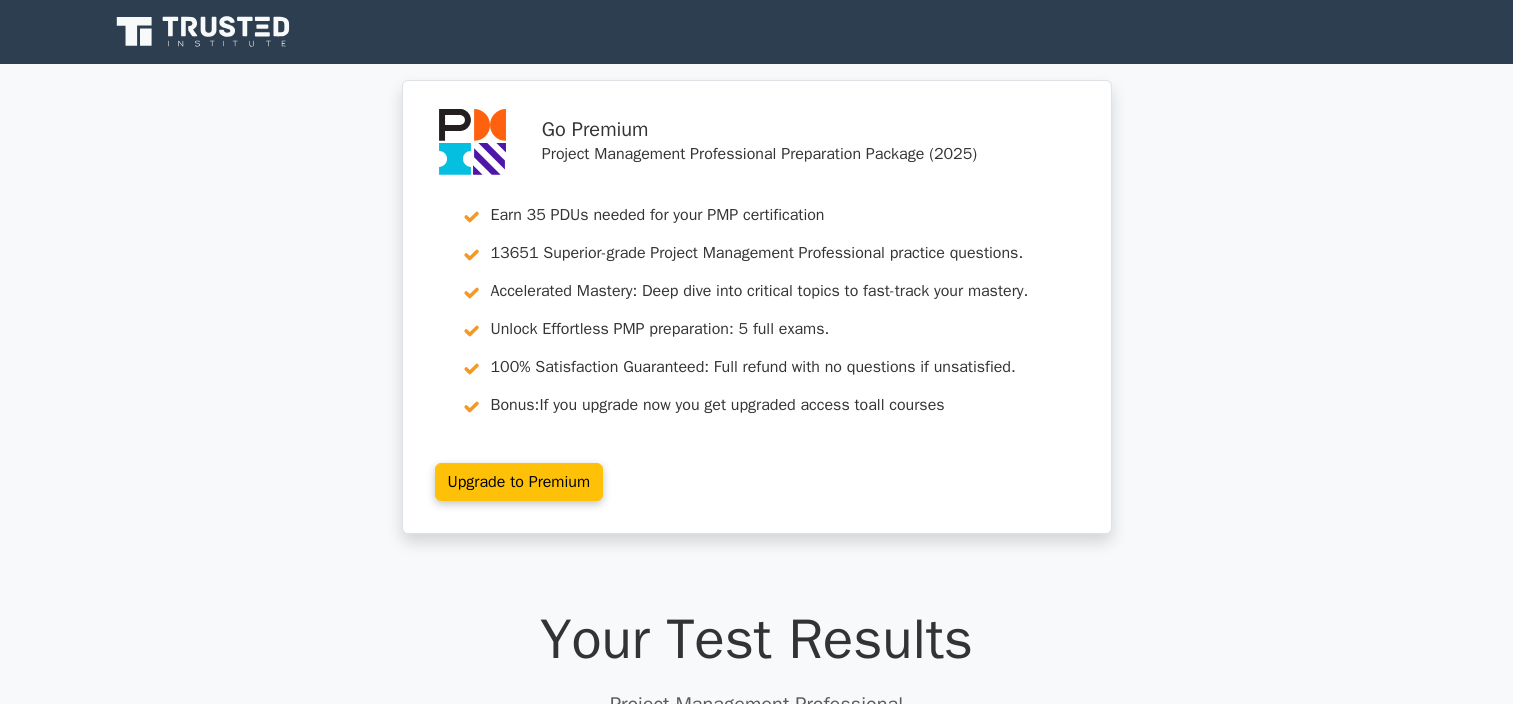 scroll, scrollTop: 0, scrollLeft: 0, axis: both 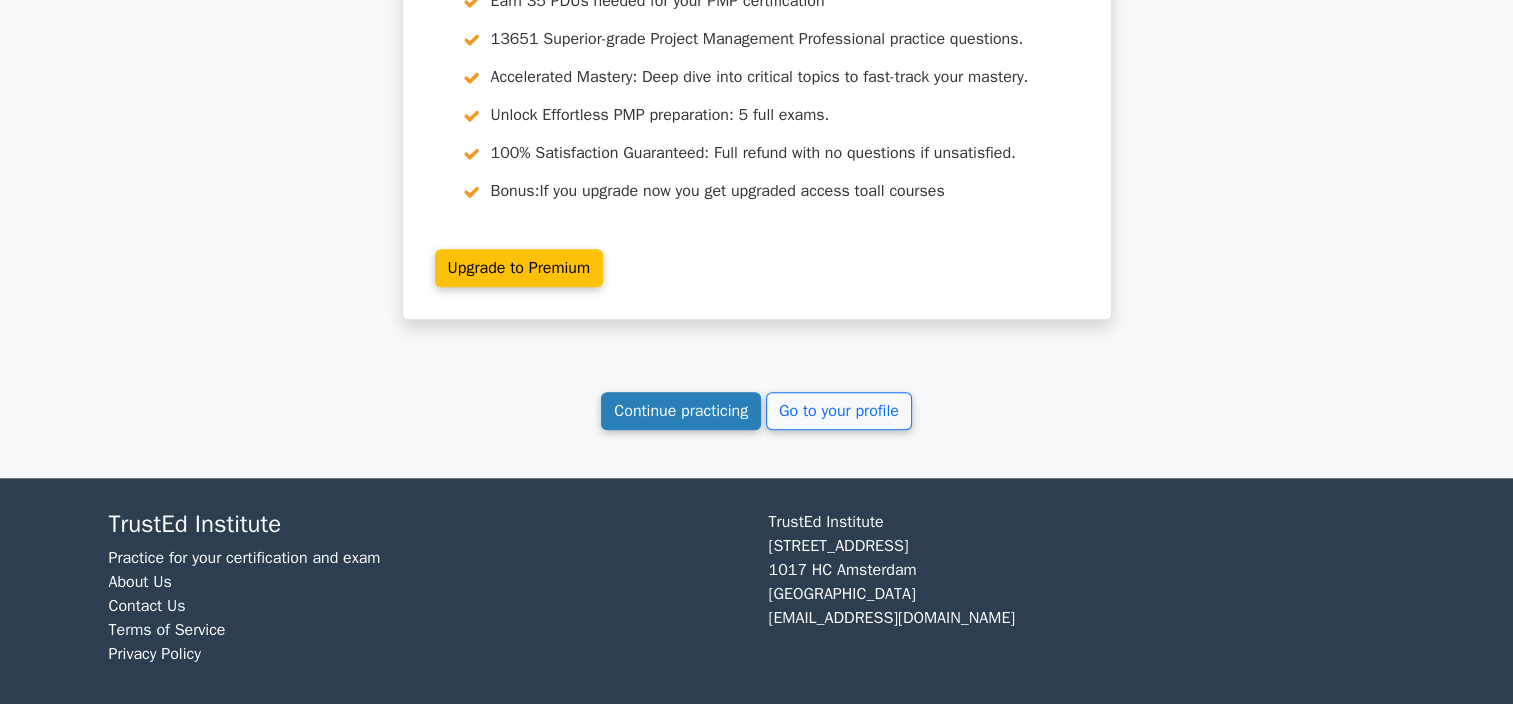 click on "Continue practicing" at bounding box center [681, 411] 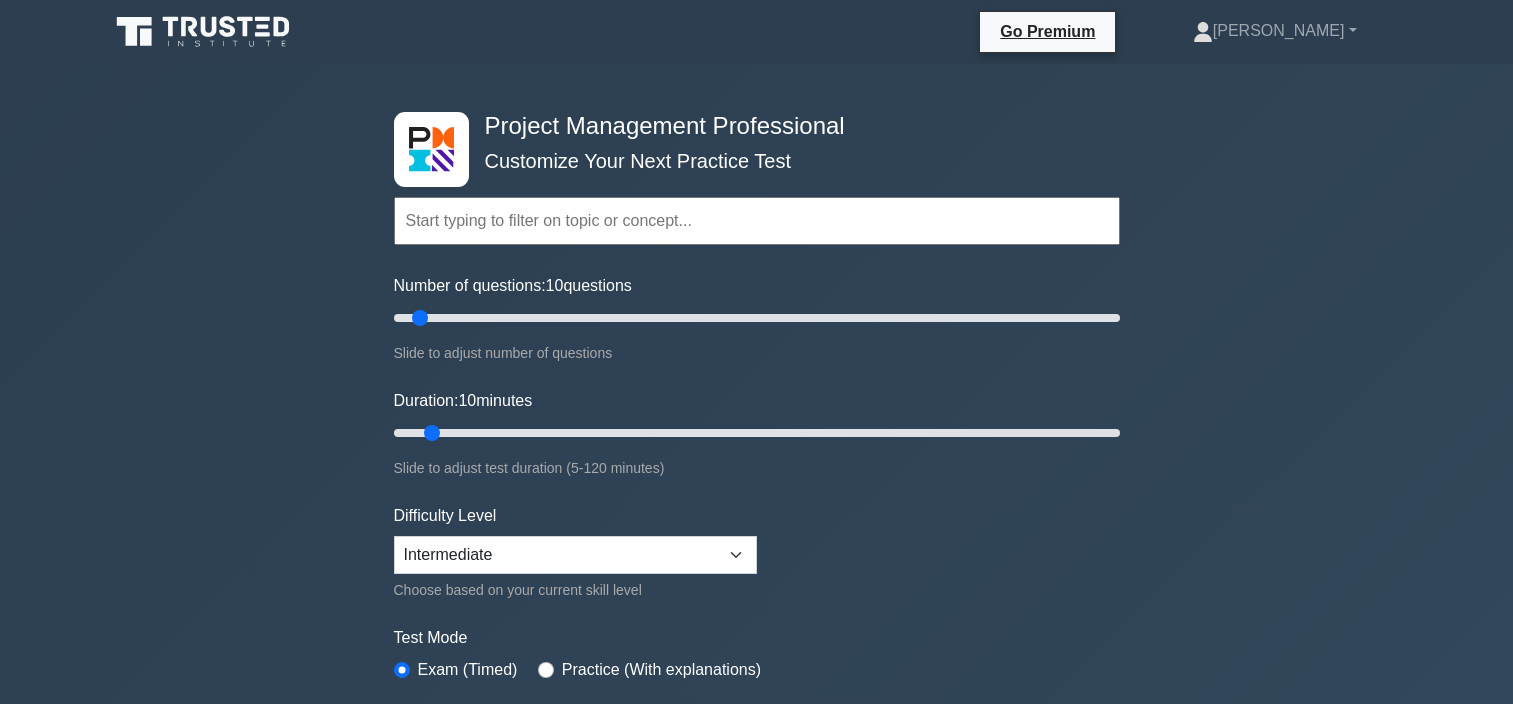 scroll, scrollTop: 0, scrollLeft: 0, axis: both 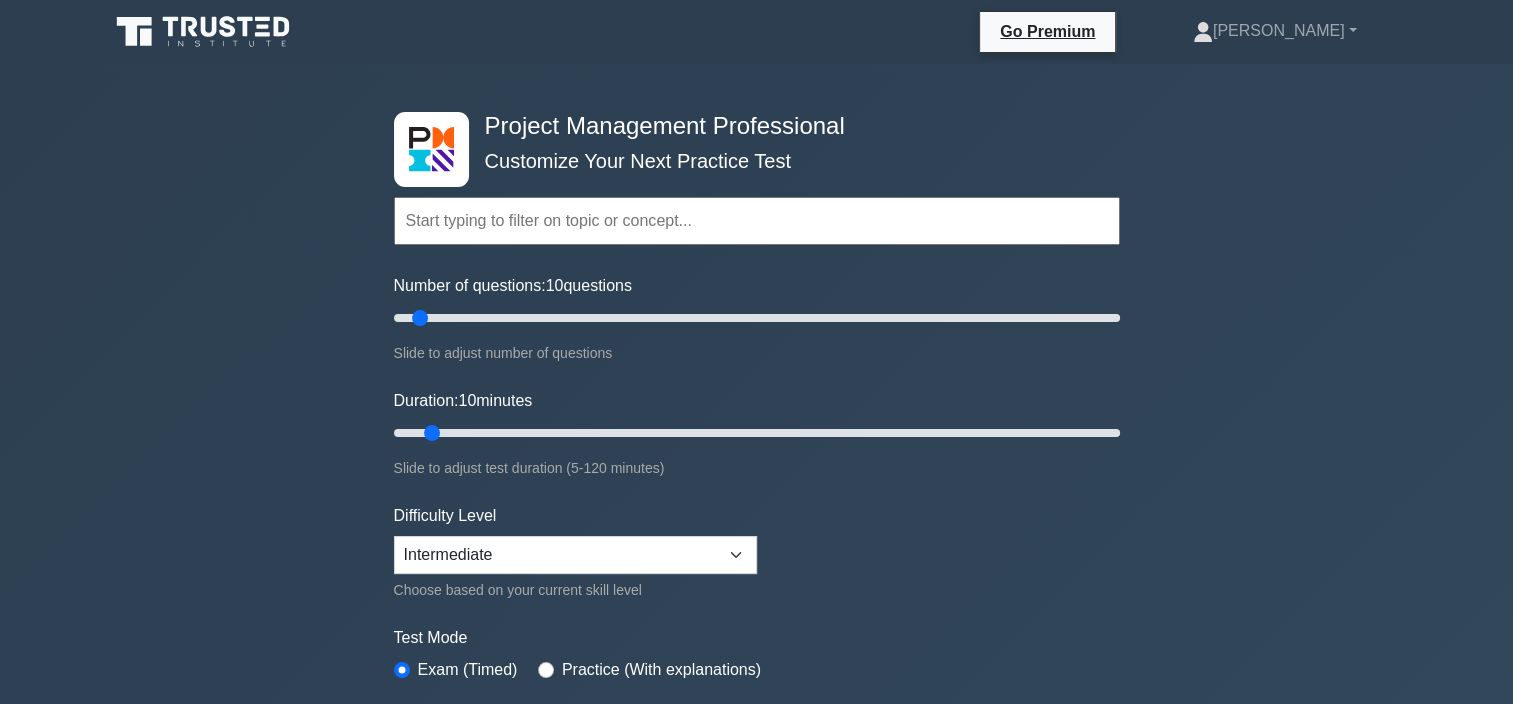 click at bounding box center (757, 221) 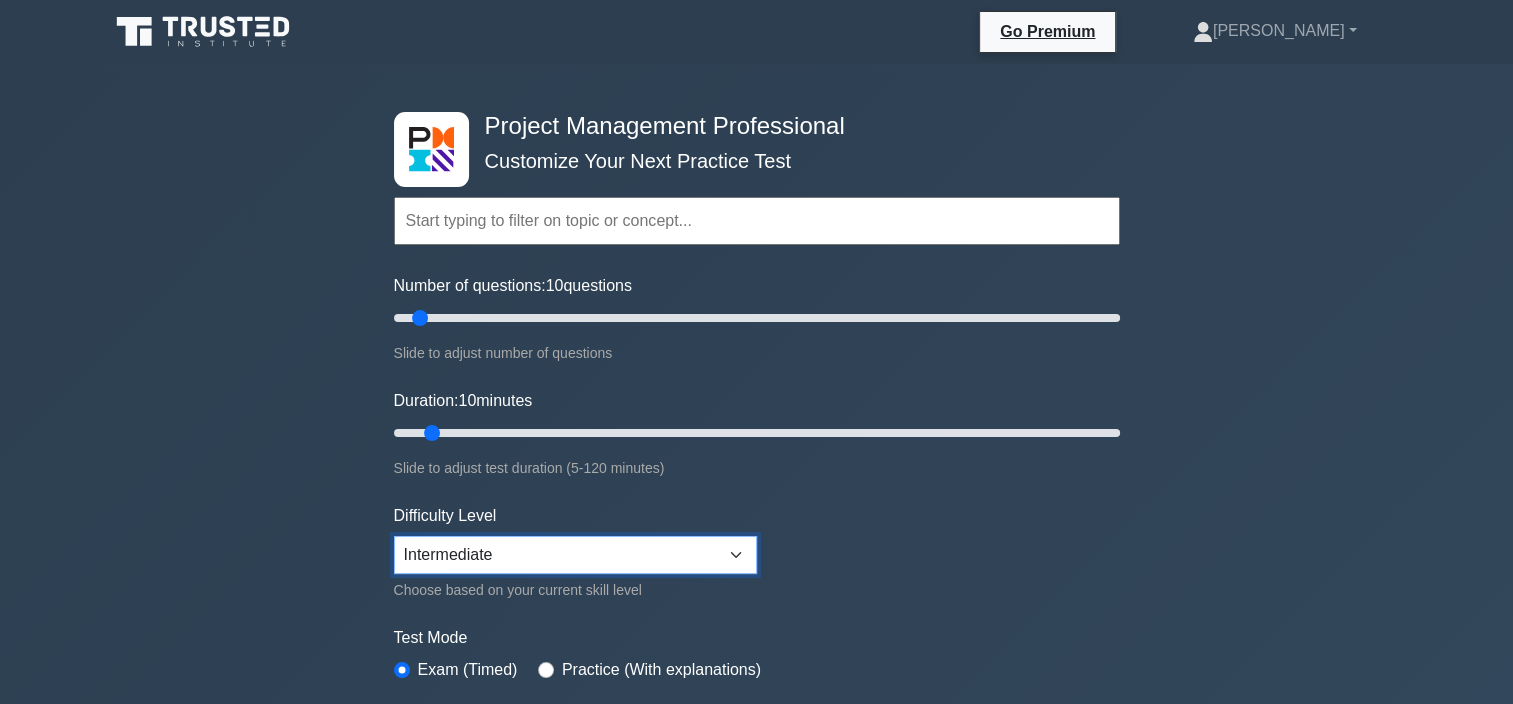 click on "Beginner
Intermediate
Expert" at bounding box center (575, 555) 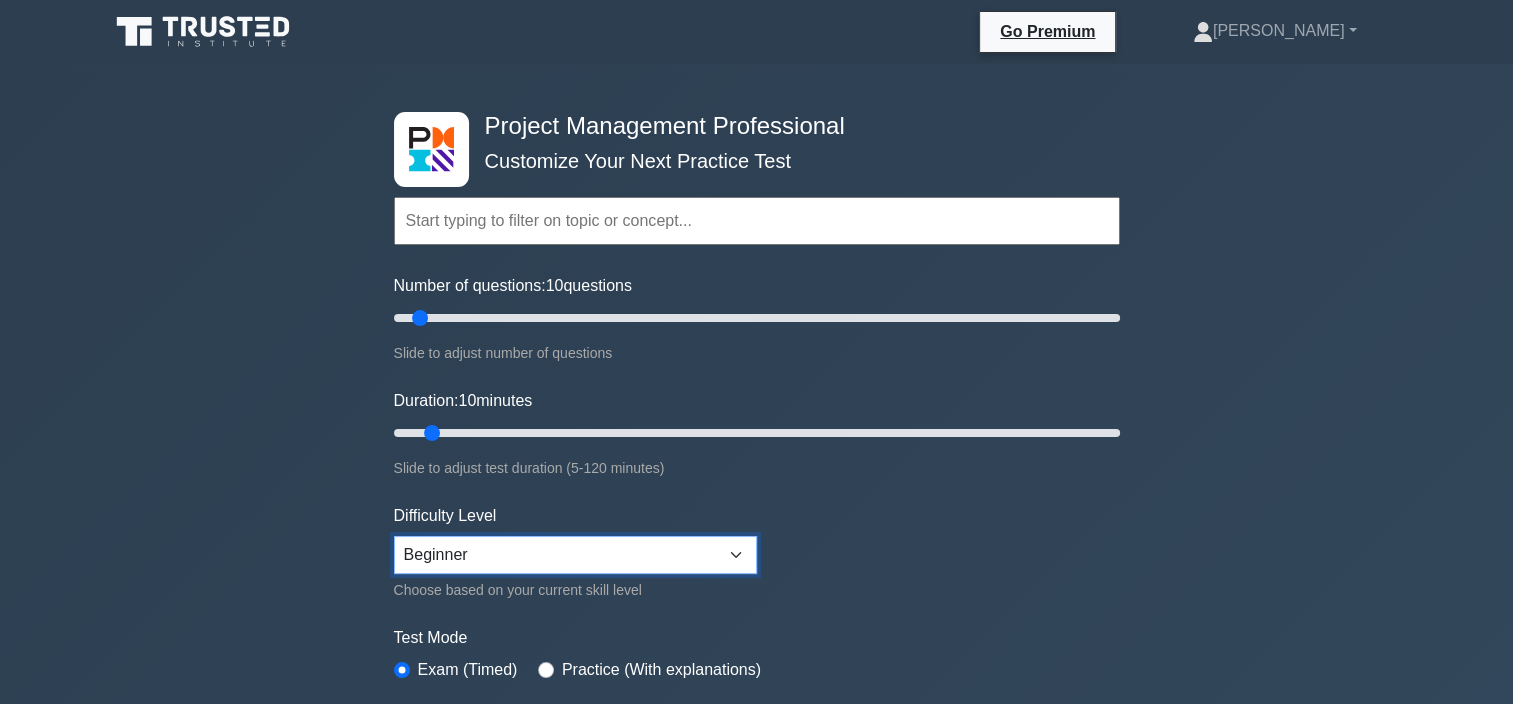 click on "Beginner
Intermediate
Expert" at bounding box center [575, 555] 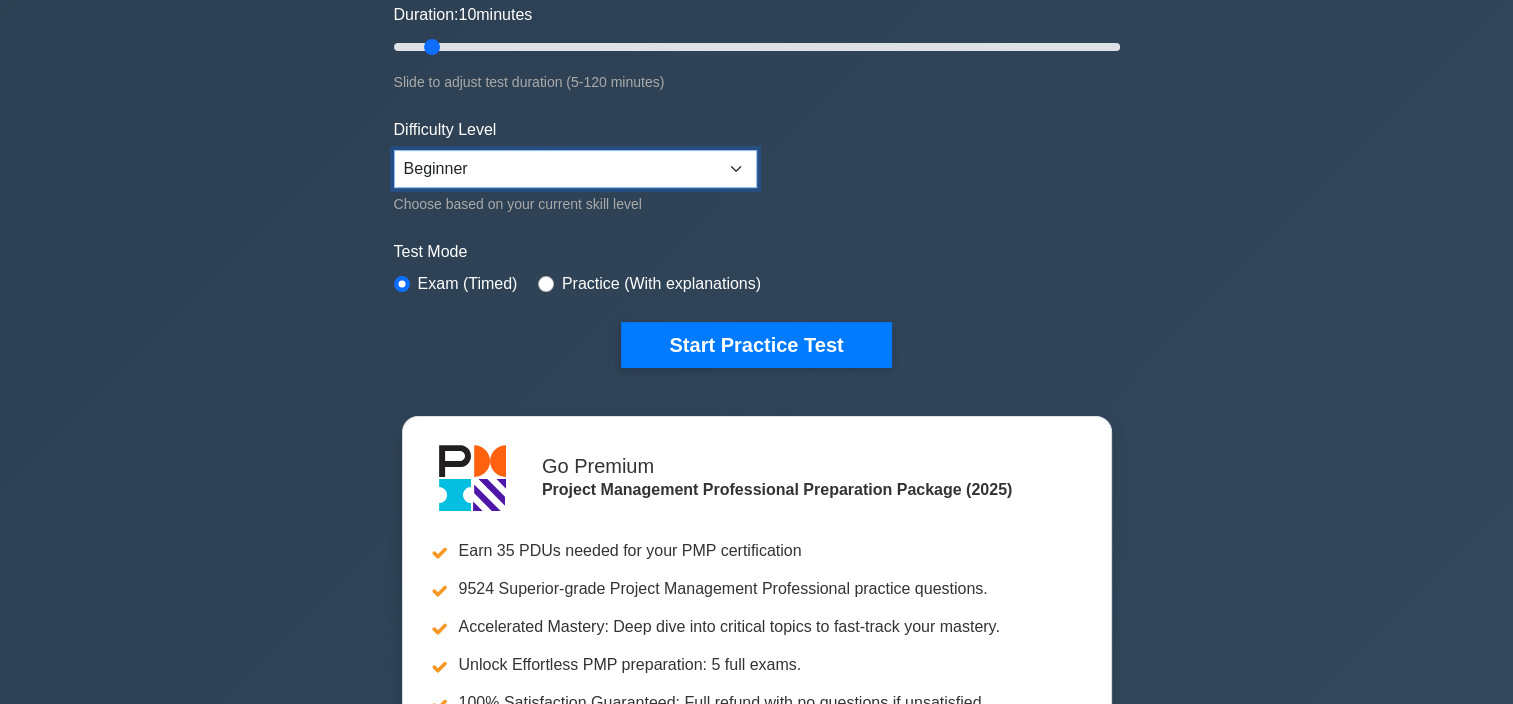 scroll, scrollTop: 412, scrollLeft: 0, axis: vertical 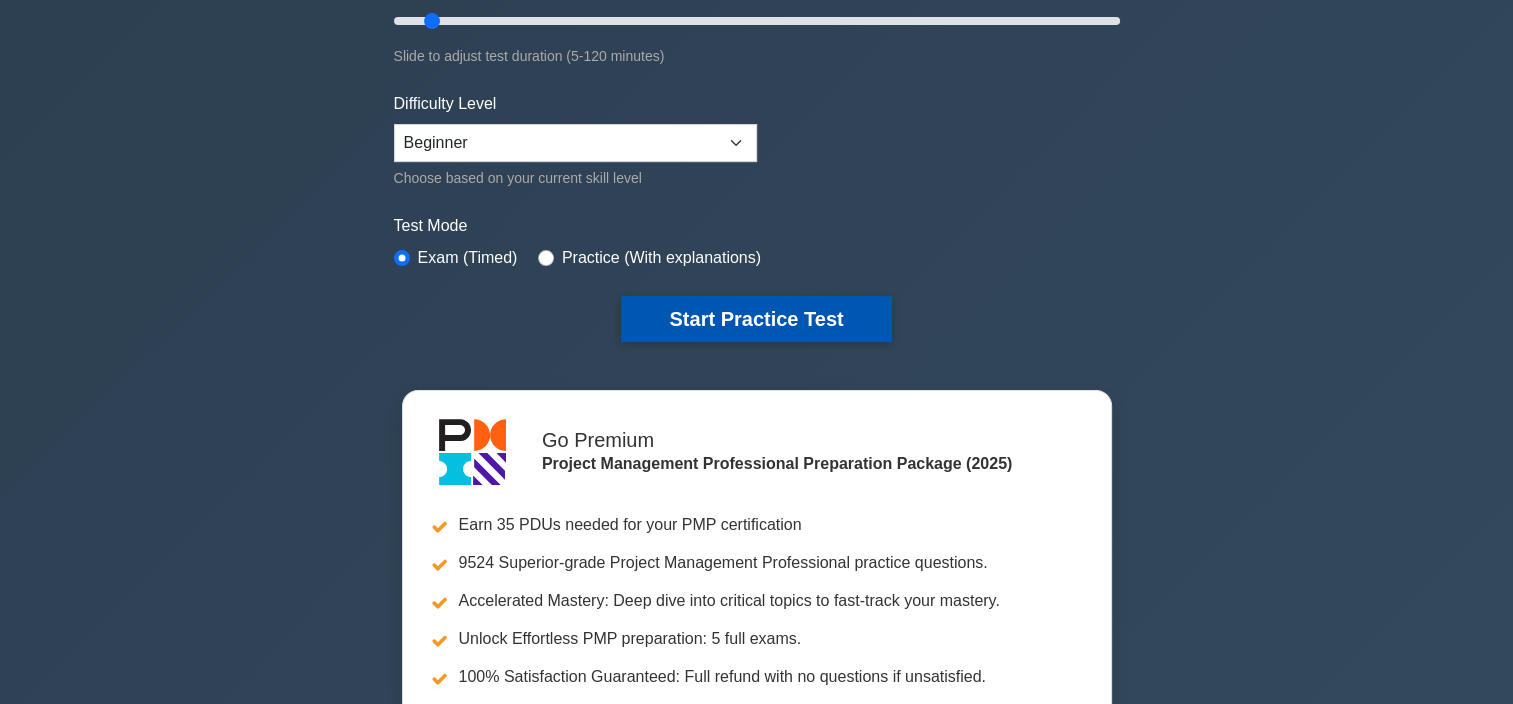 click on "Start Practice Test" at bounding box center (756, 319) 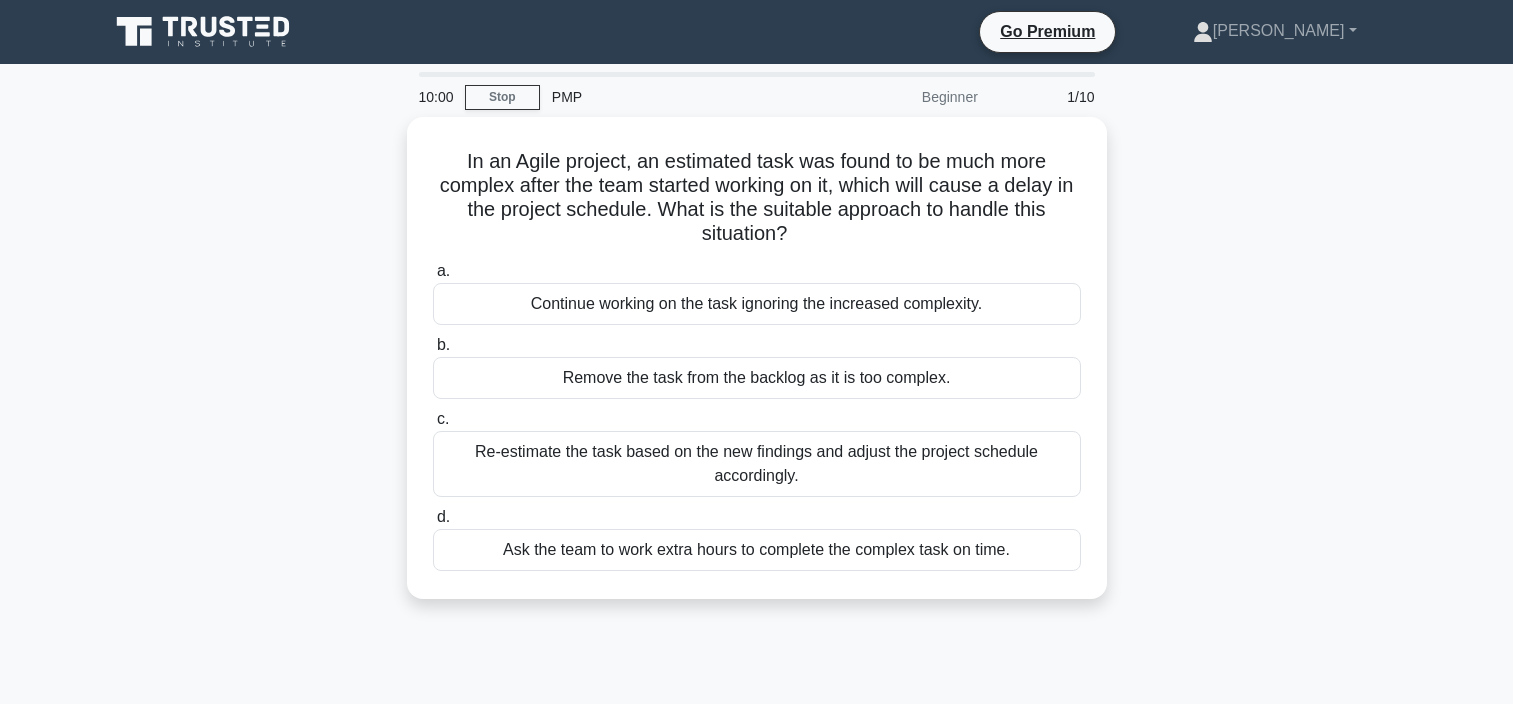 scroll, scrollTop: 0, scrollLeft: 0, axis: both 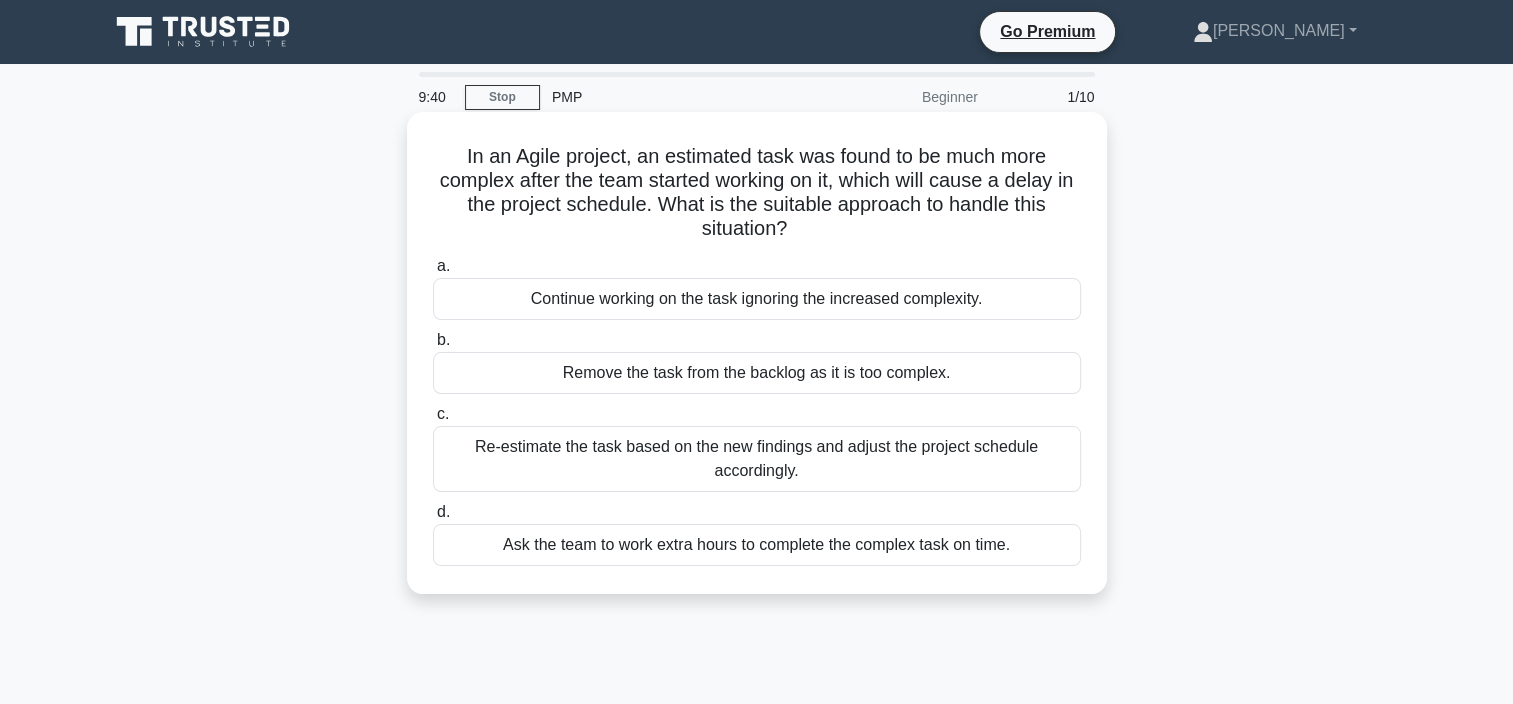 click on "Re-estimate the task based on the new findings and adjust the project schedule accordingly." at bounding box center (757, 459) 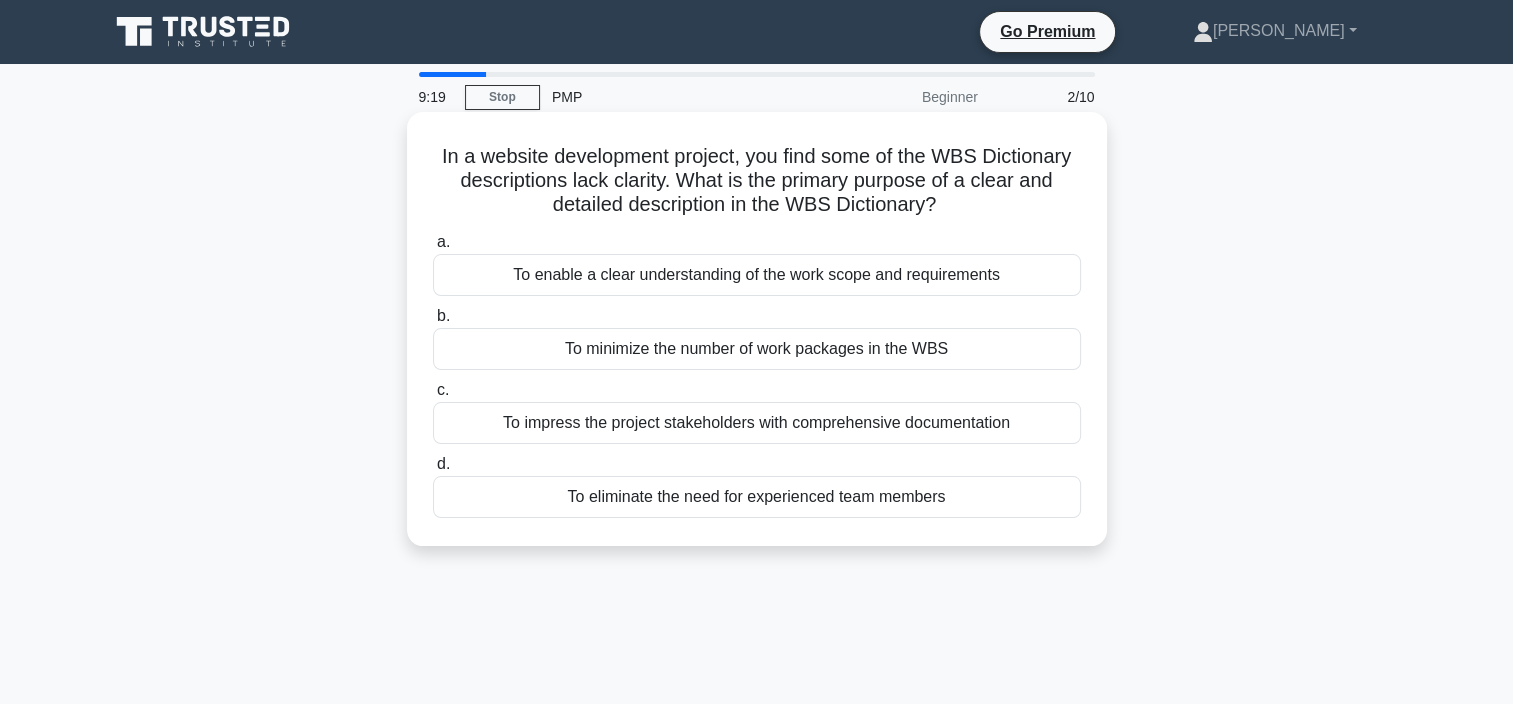 click on "To enable a clear understanding of the work scope and requirements" at bounding box center (757, 275) 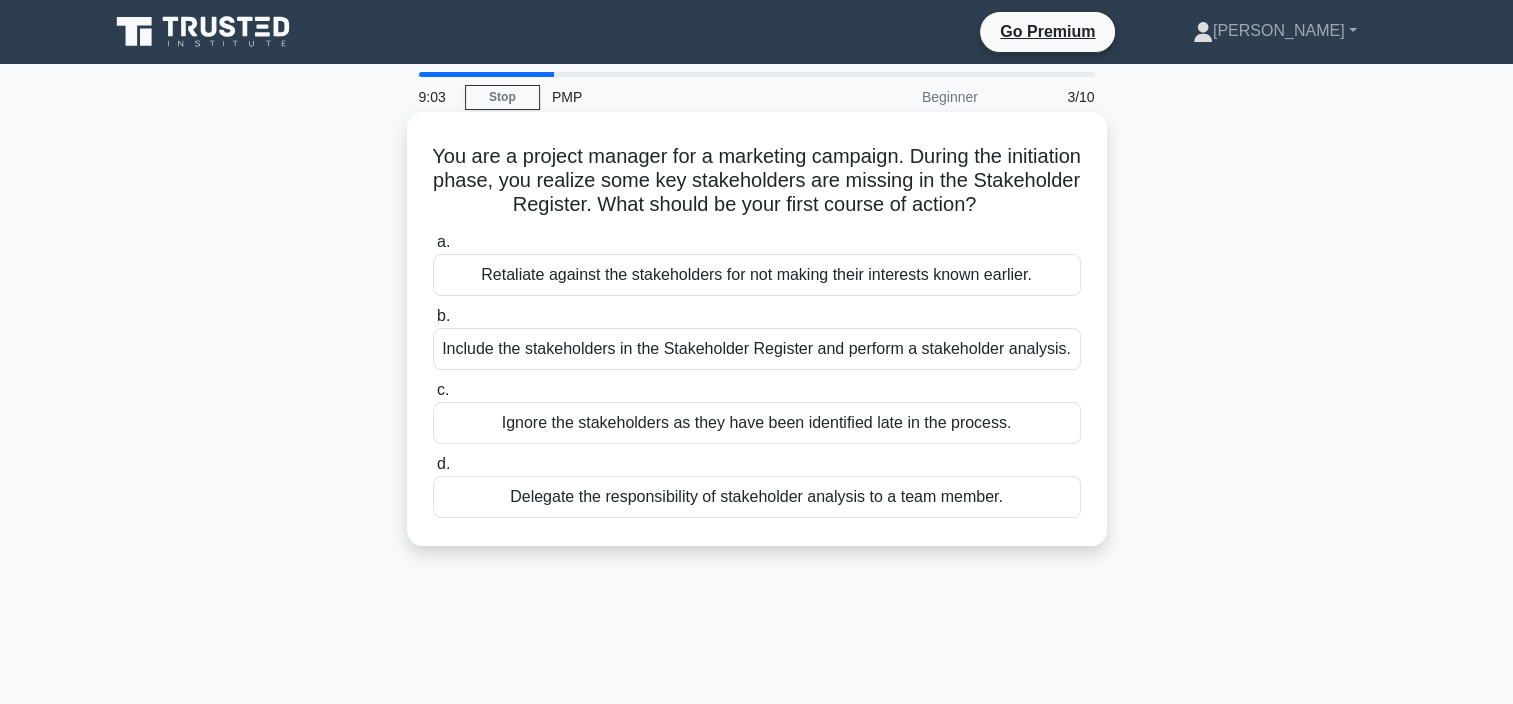 click on "Include the stakeholders in the Stakeholder Register and perform a stakeholder analysis." at bounding box center (757, 349) 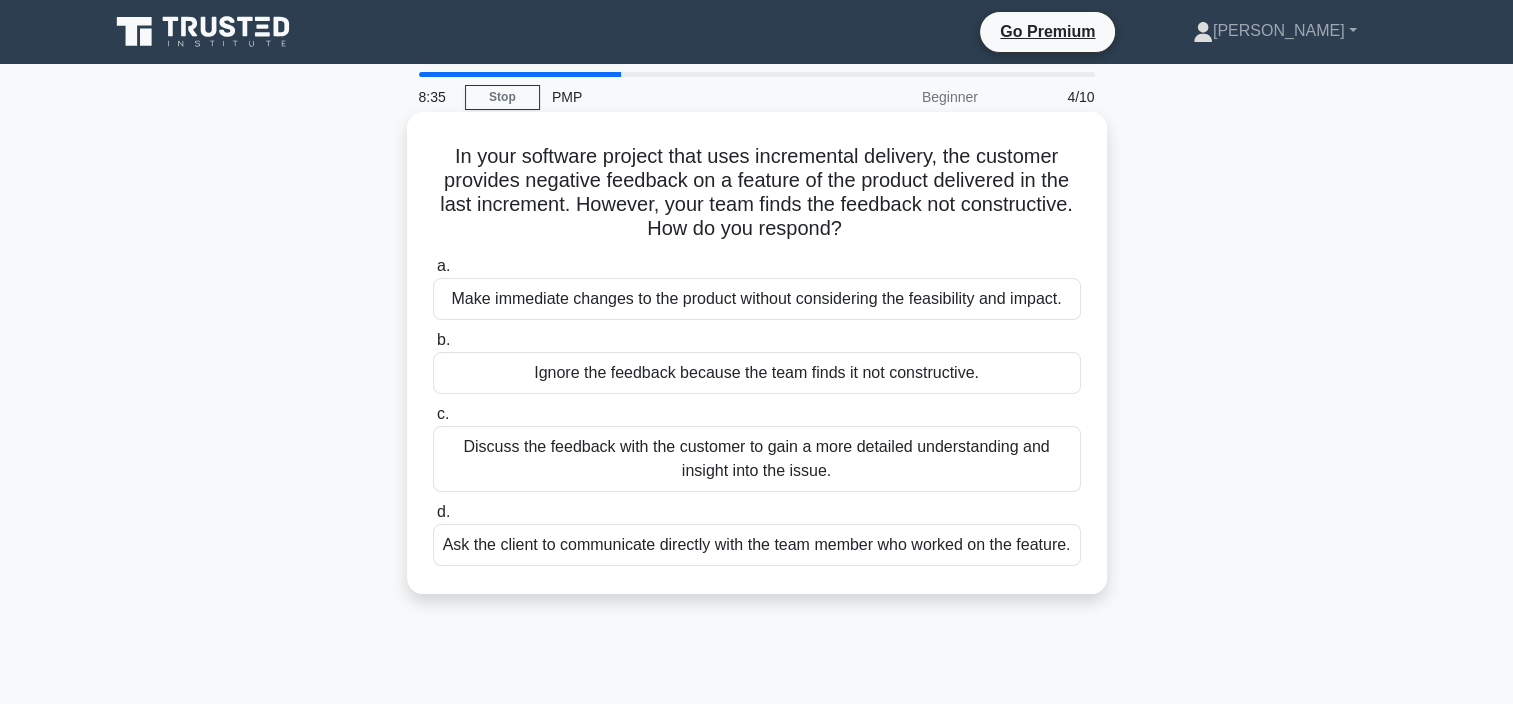 click on "Discuss the feedback with the customer to gain a more detailed understanding and insight into the issue." at bounding box center [757, 459] 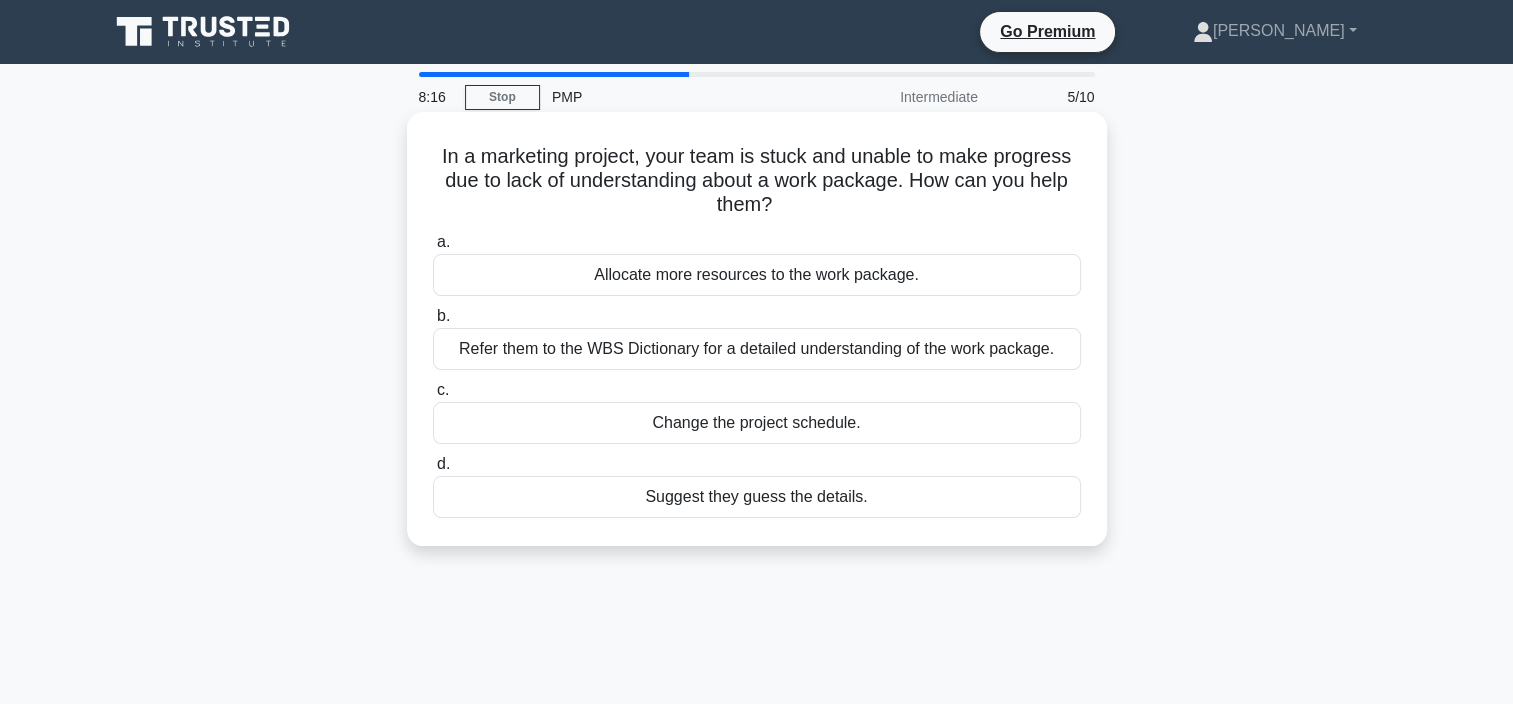 click on "Refer them to the WBS Dictionary for a detailed understanding of the work package." at bounding box center [757, 349] 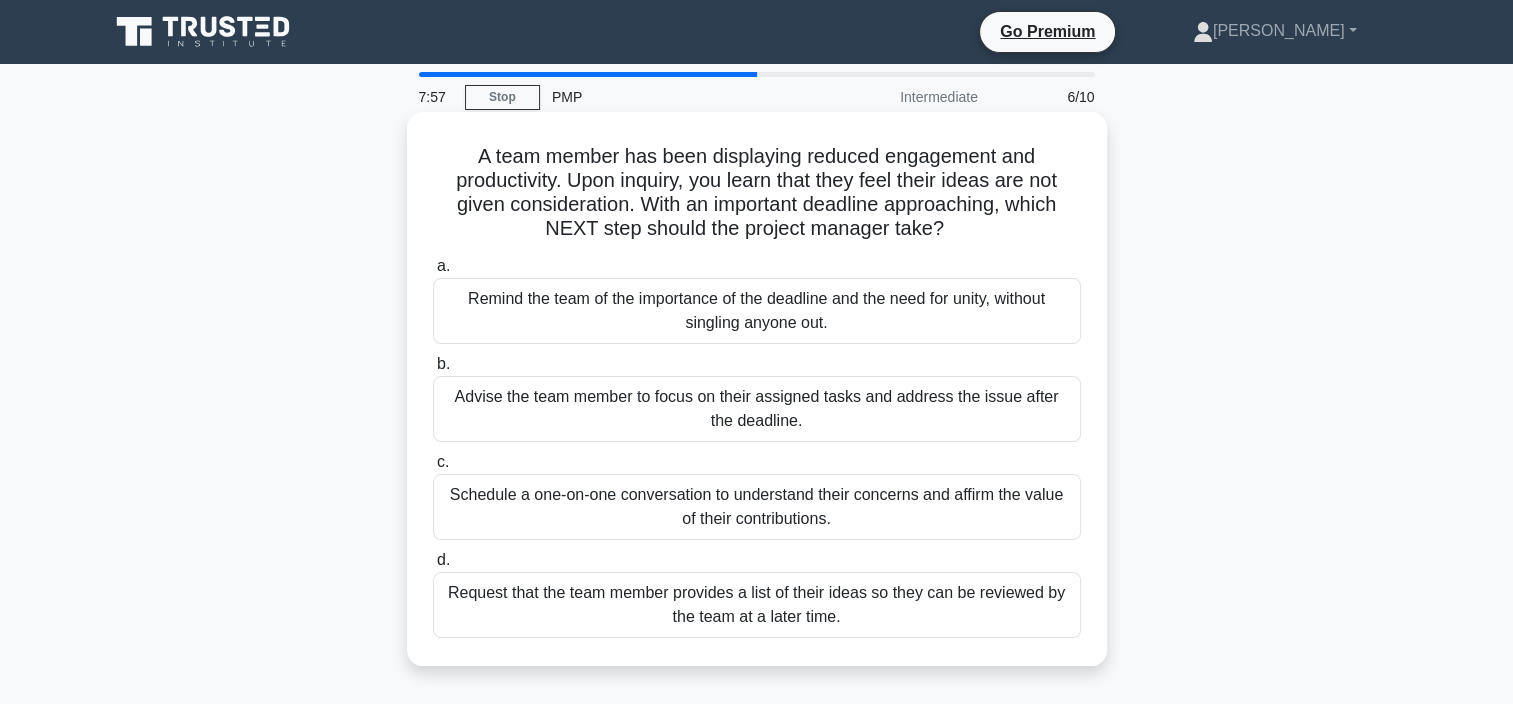 click on "Schedule a one-on-one conversation to understand their concerns and affirm the value of their contributions." at bounding box center (757, 507) 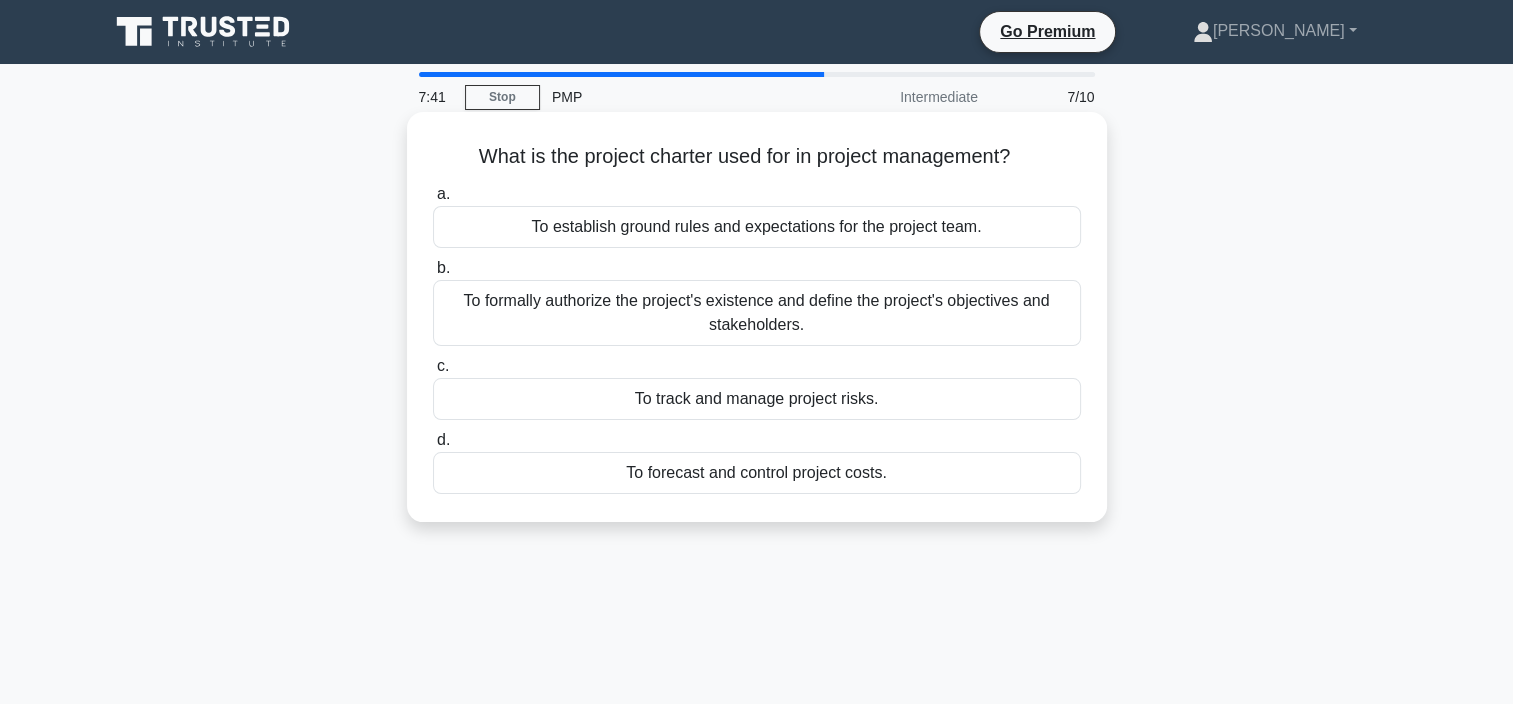 click on "To track and manage project risks." at bounding box center (757, 399) 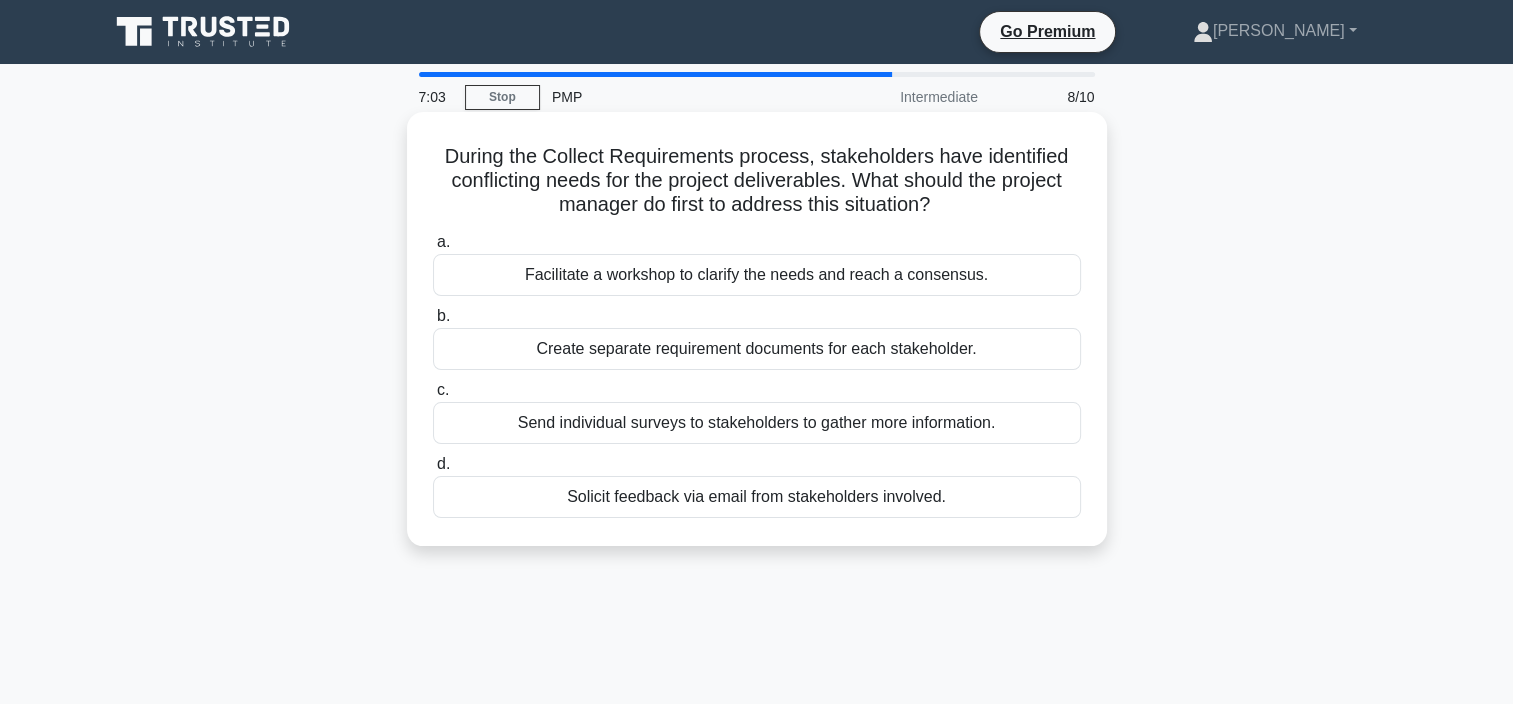 click on "Create separate requirement documents for each stakeholder." at bounding box center [757, 349] 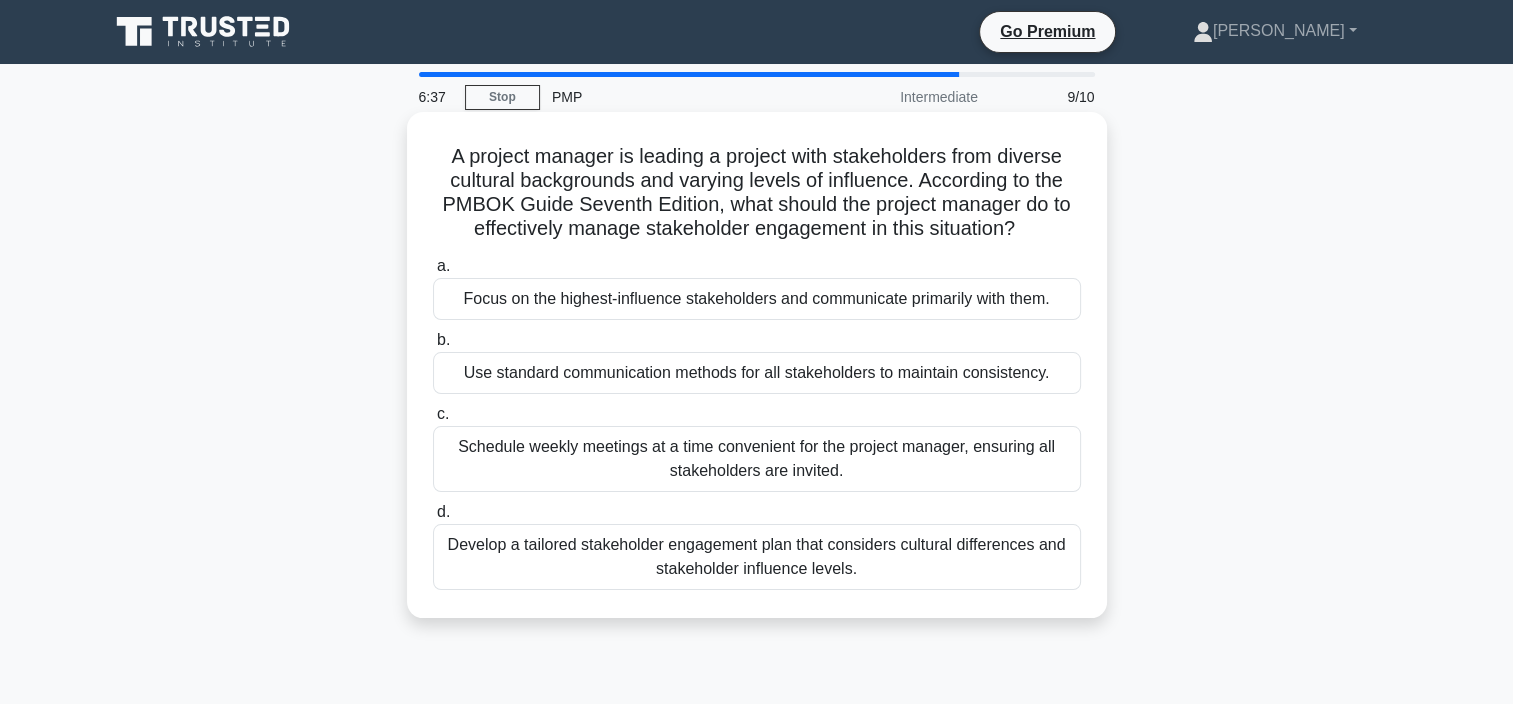 click on "Develop a tailored stakeholder engagement plan that considers cultural differences and stakeholder influence levels." at bounding box center (757, 557) 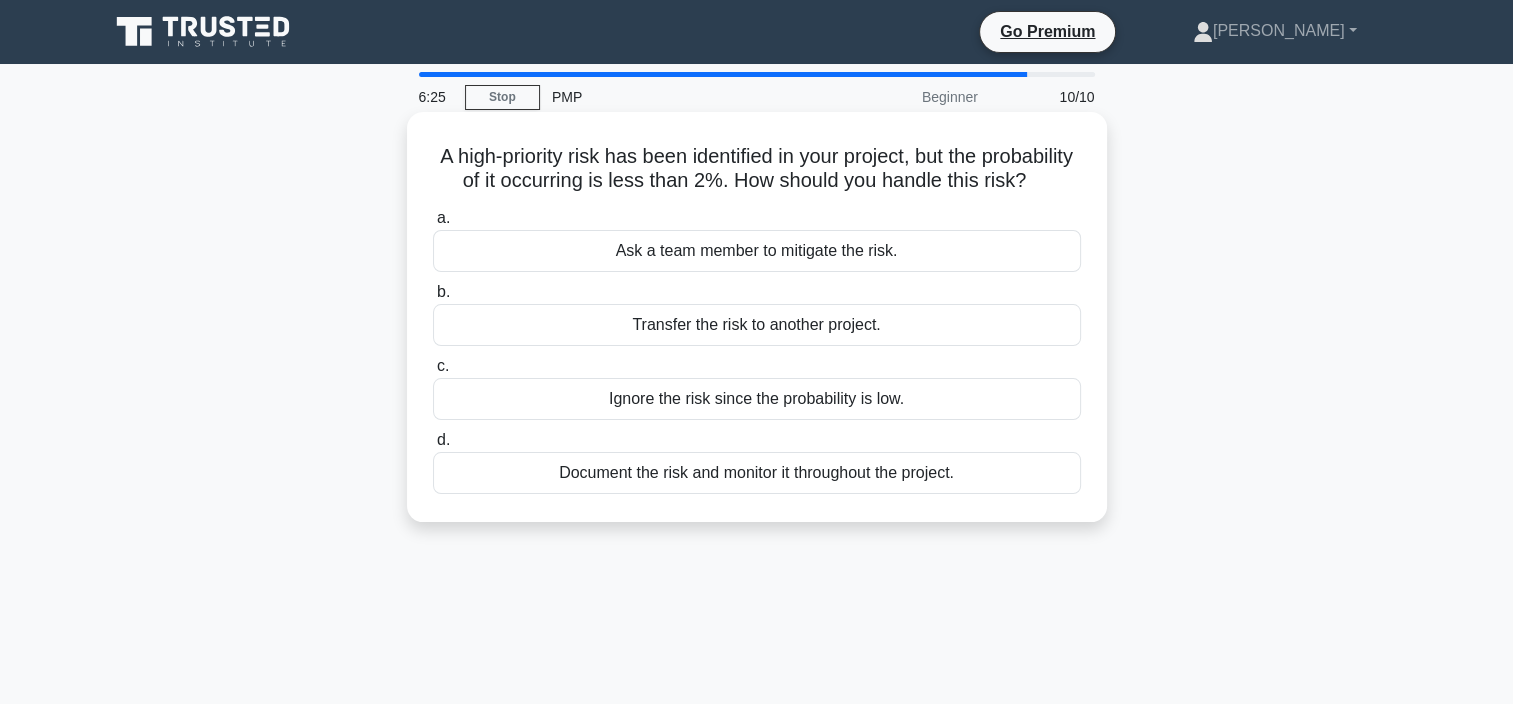 click on "Document the risk and monitor it throughout the project." at bounding box center (757, 473) 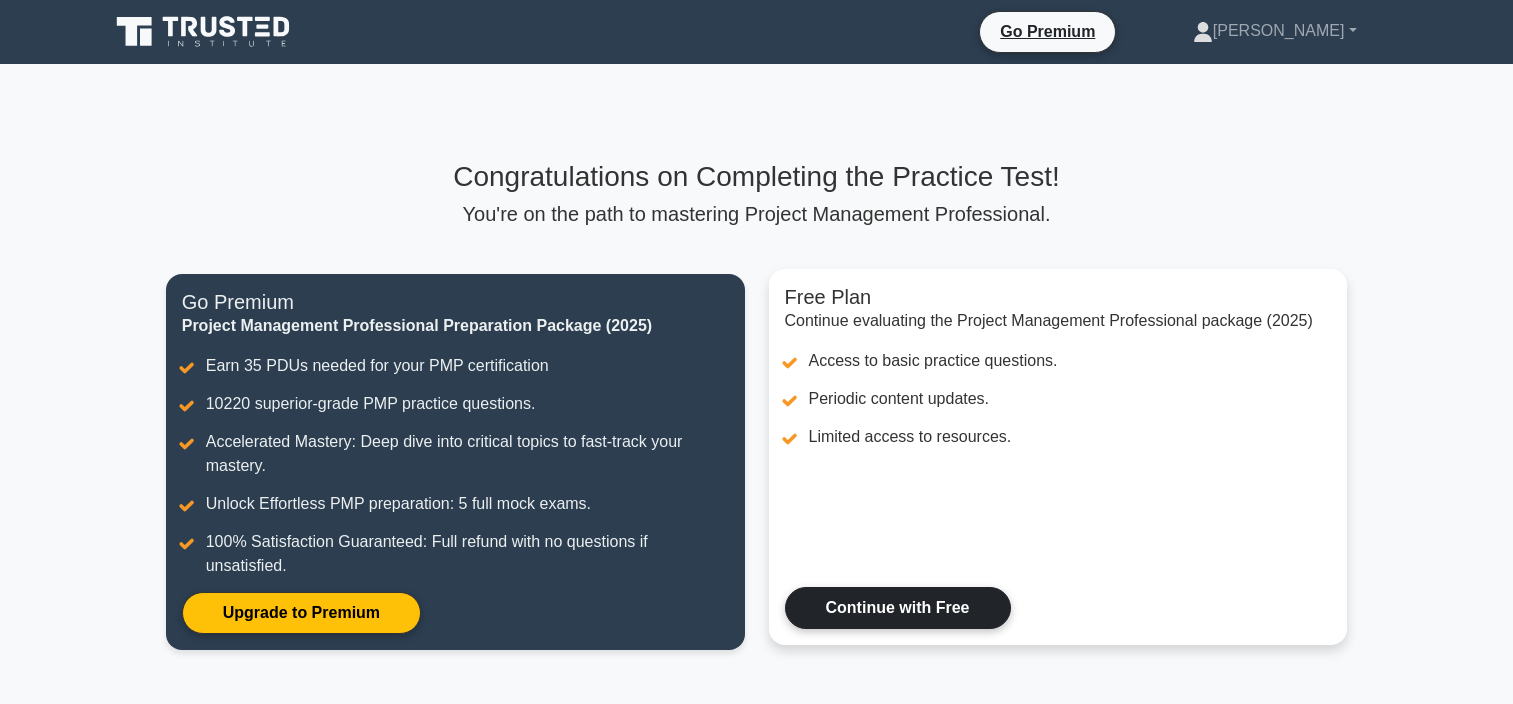 scroll, scrollTop: 0, scrollLeft: 0, axis: both 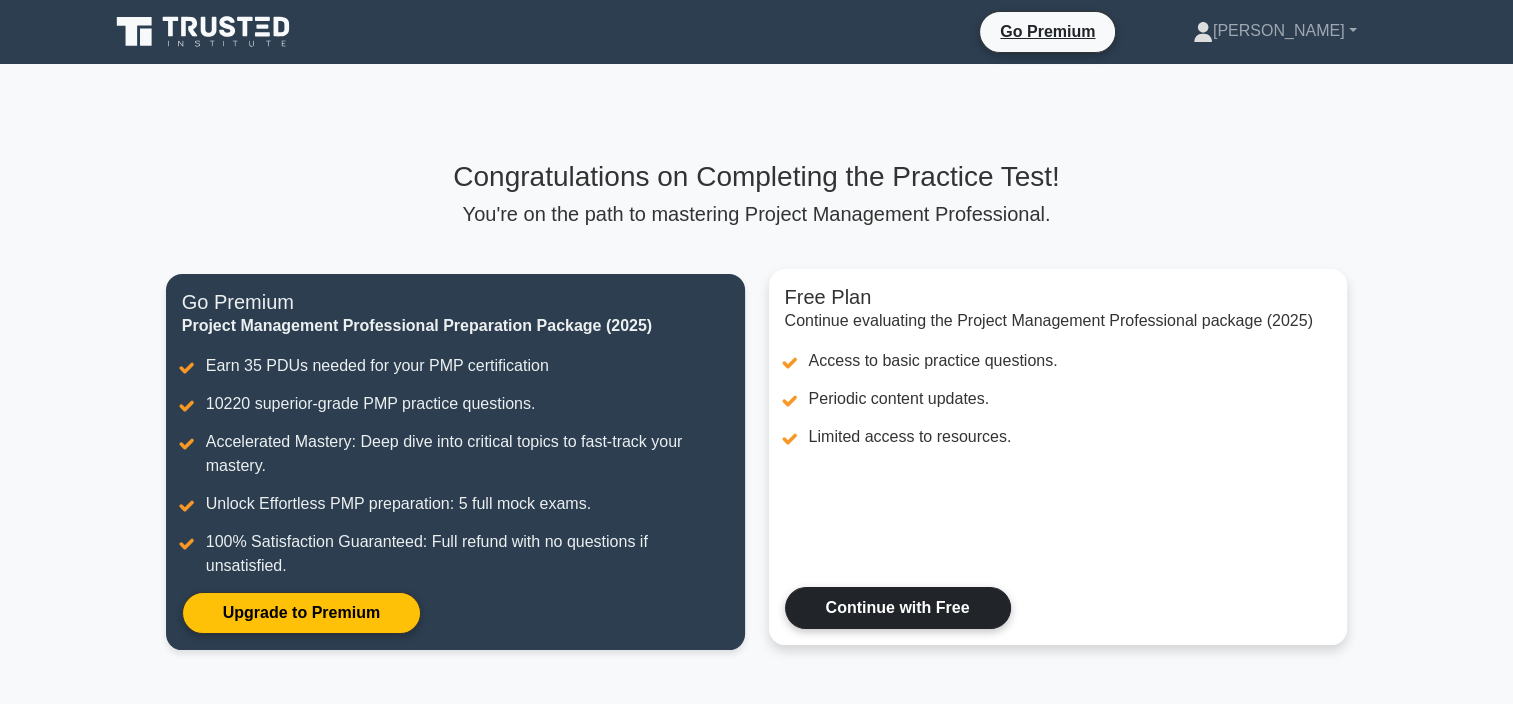 click on "Continue with Free" at bounding box center (898, 608) 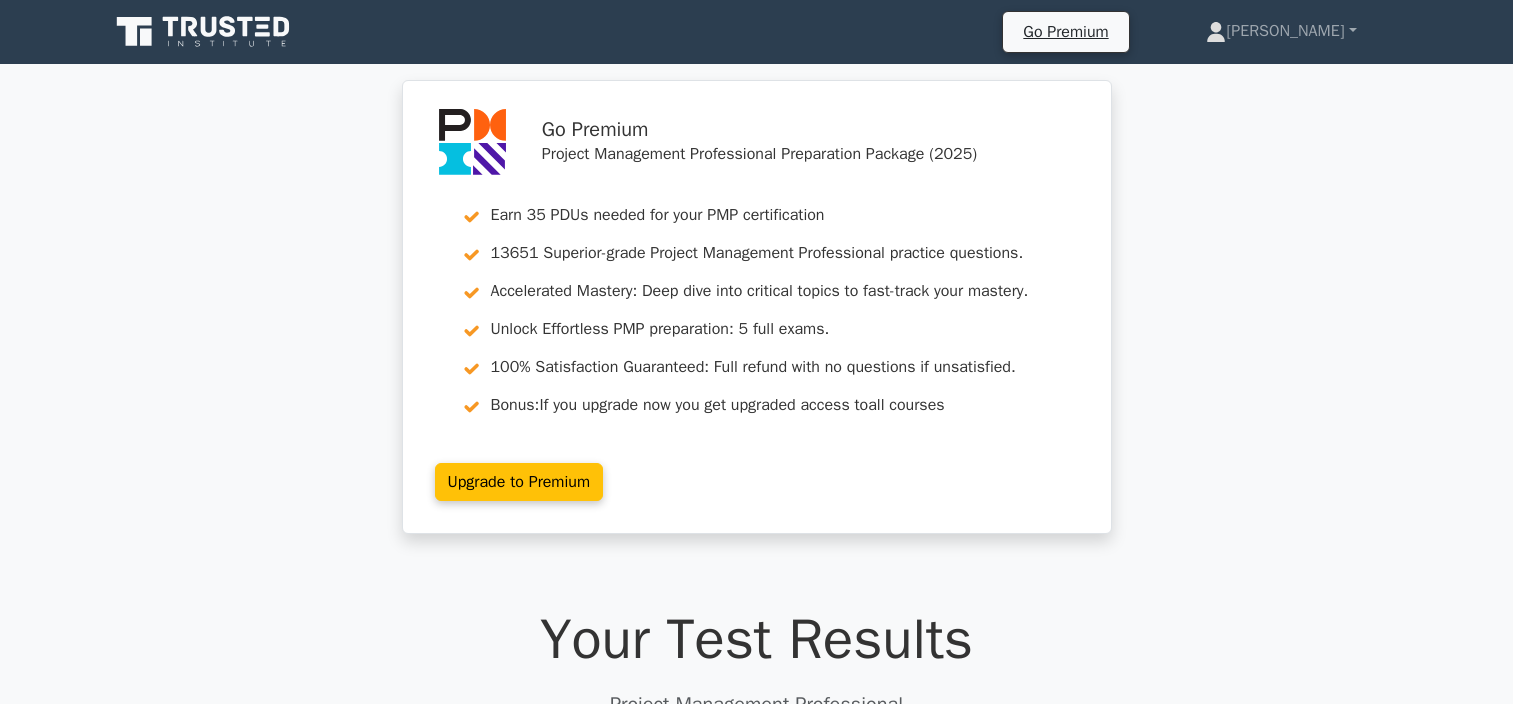 scroll, scrollTop: 0, scrollLeft: 0, axis: both 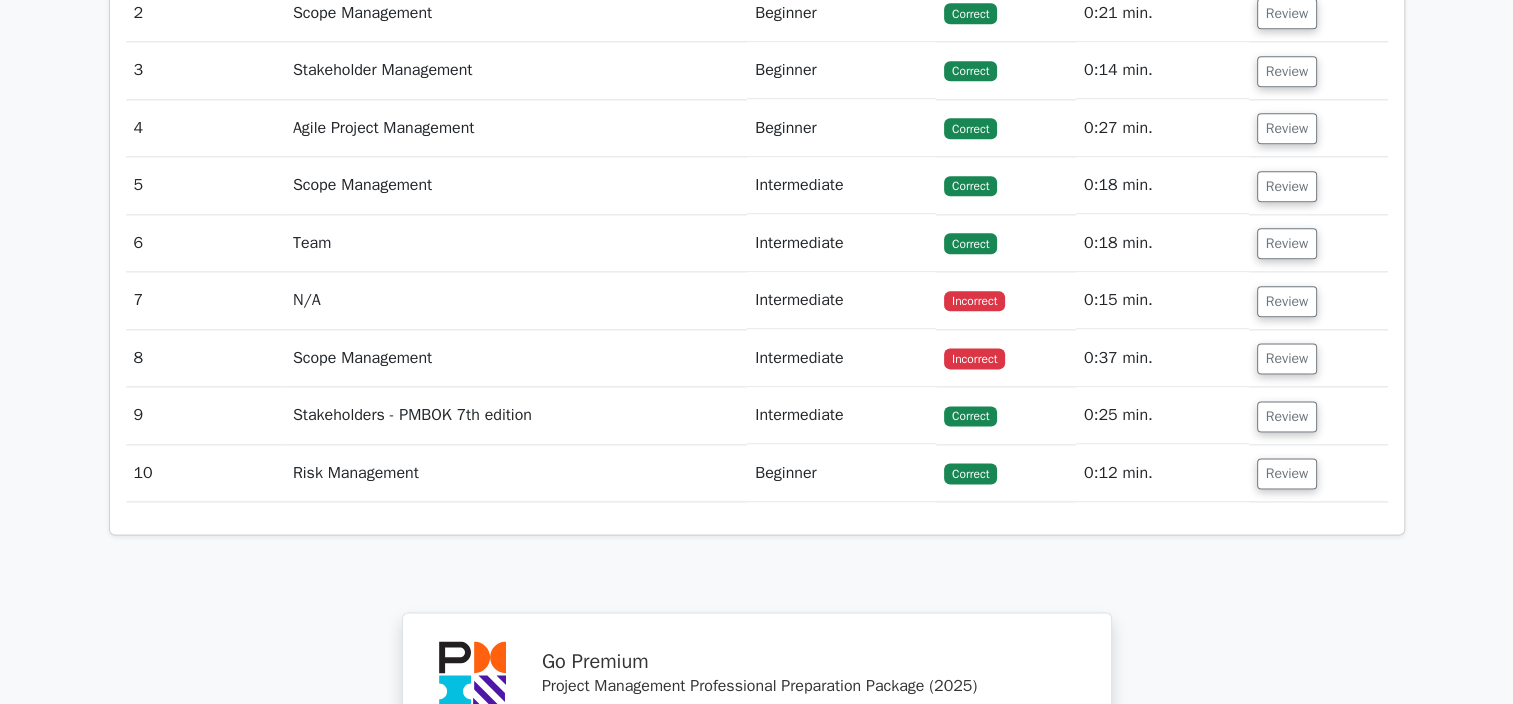click on "Incorrect" at bounding box center (974, 301) 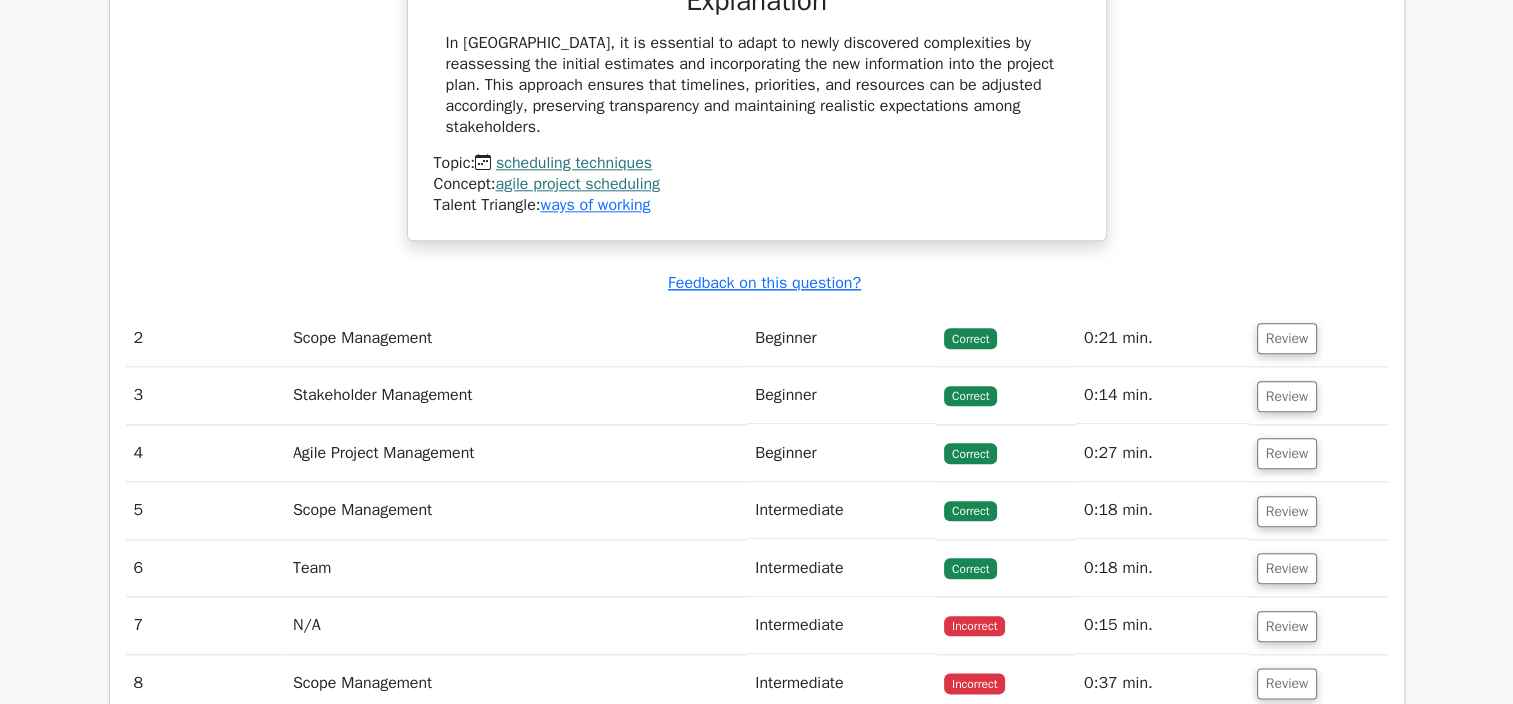 scroll, scrollTop: 2119, scrollLeft: 0, axis: vertical 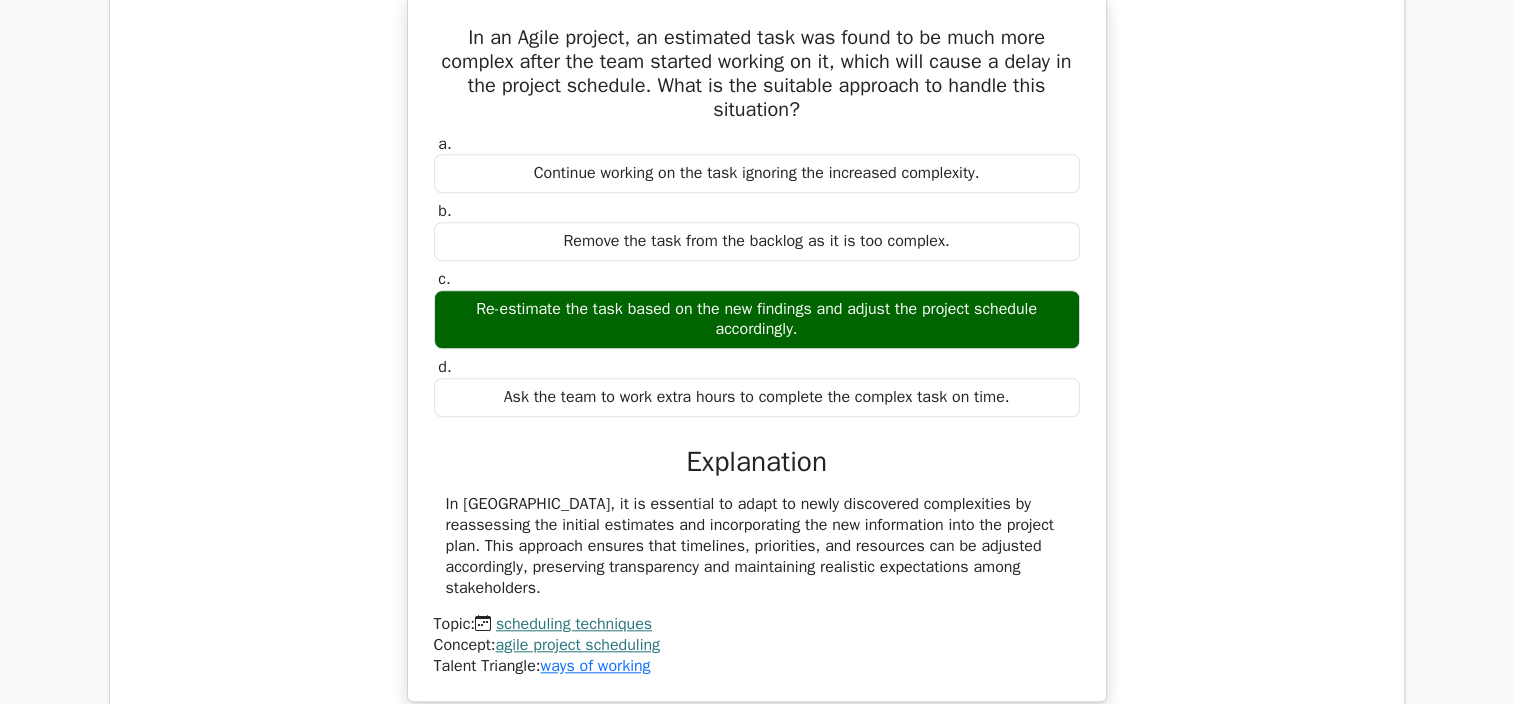 click on "Question Analysis
Question  #
Topic
Difficulty
Result
Time Spent
Action
1
Scheduling Techniques
Beginner
[GEOGRAPHIC_DATA]
a. b. c. d." at bounding box center [757, 563] 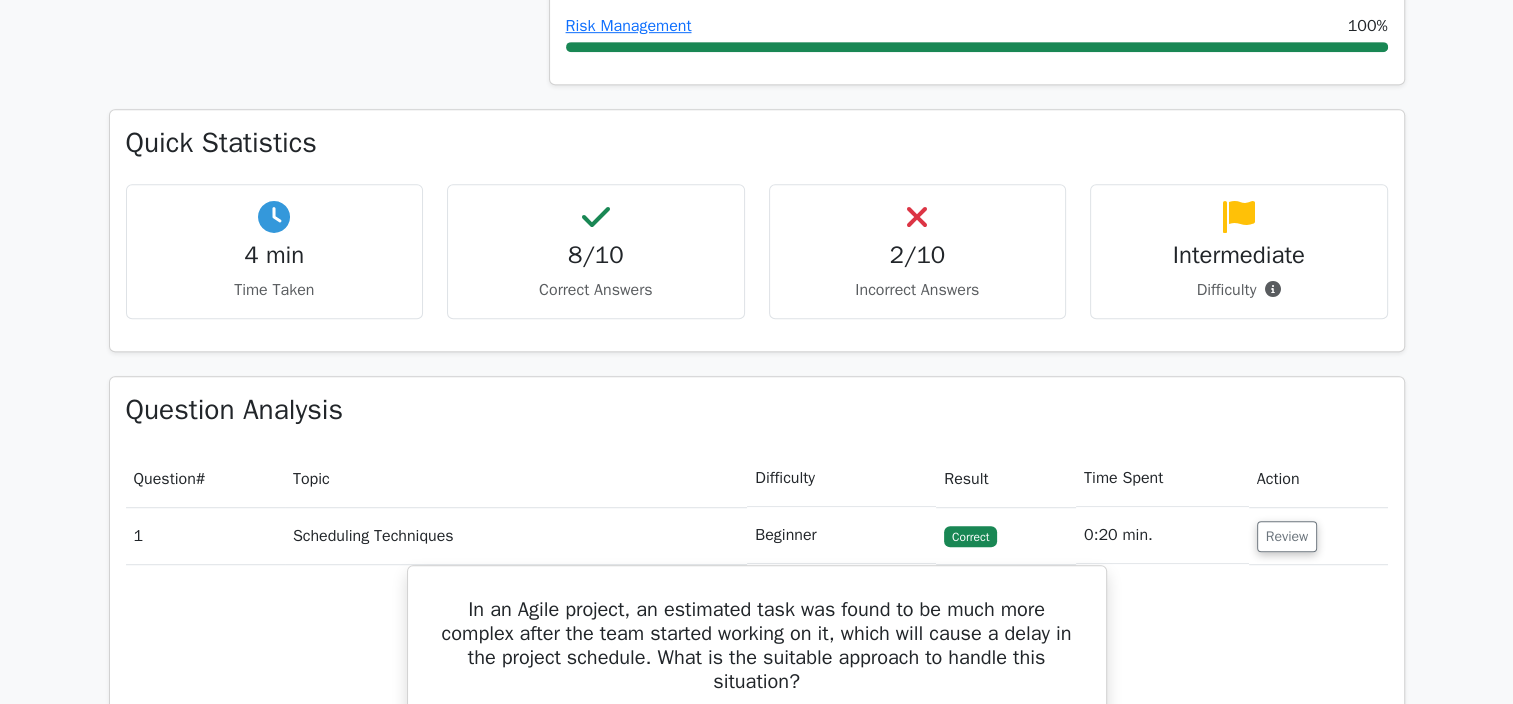 scroll, scrollTop: 1143, scrollLeft: 0, axis: vertical 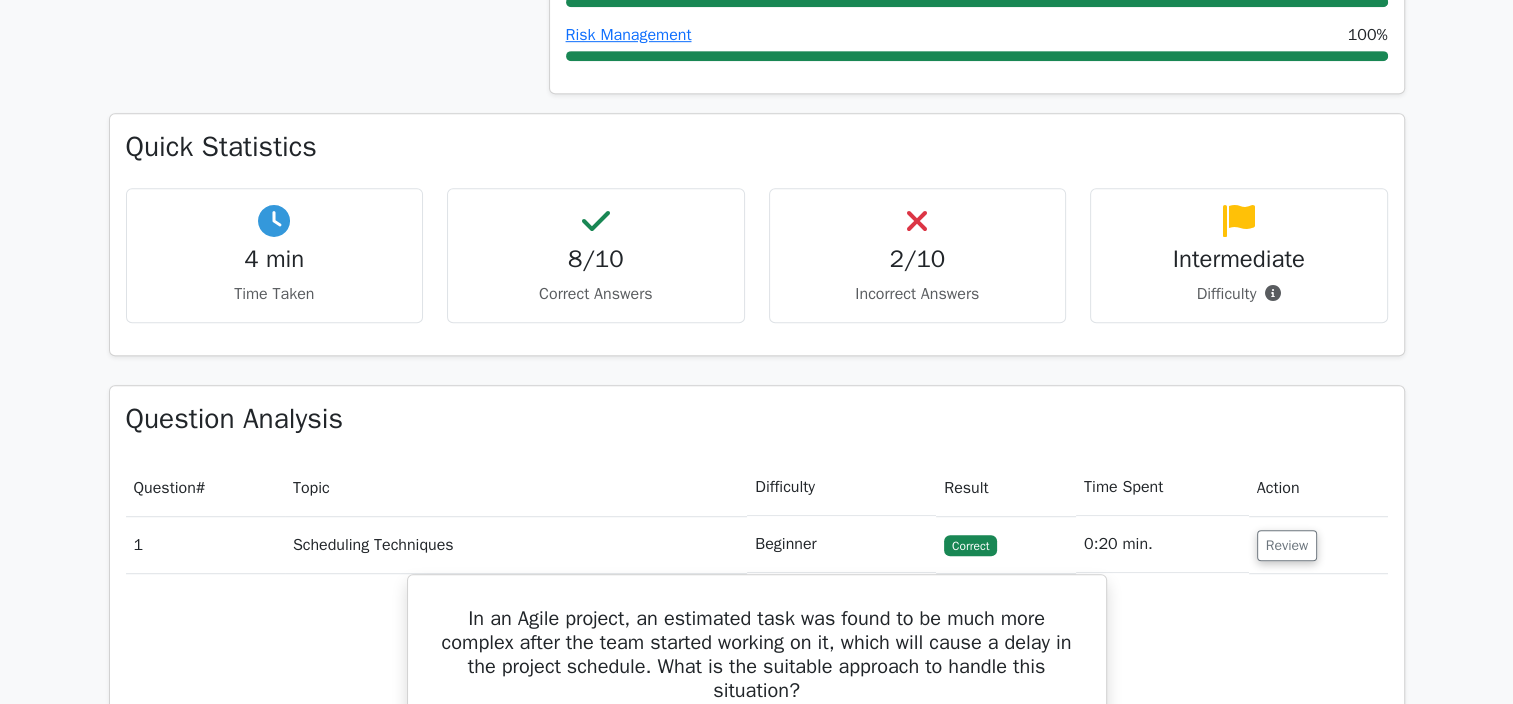 click on "2/10" at bounding box center [918, 259] 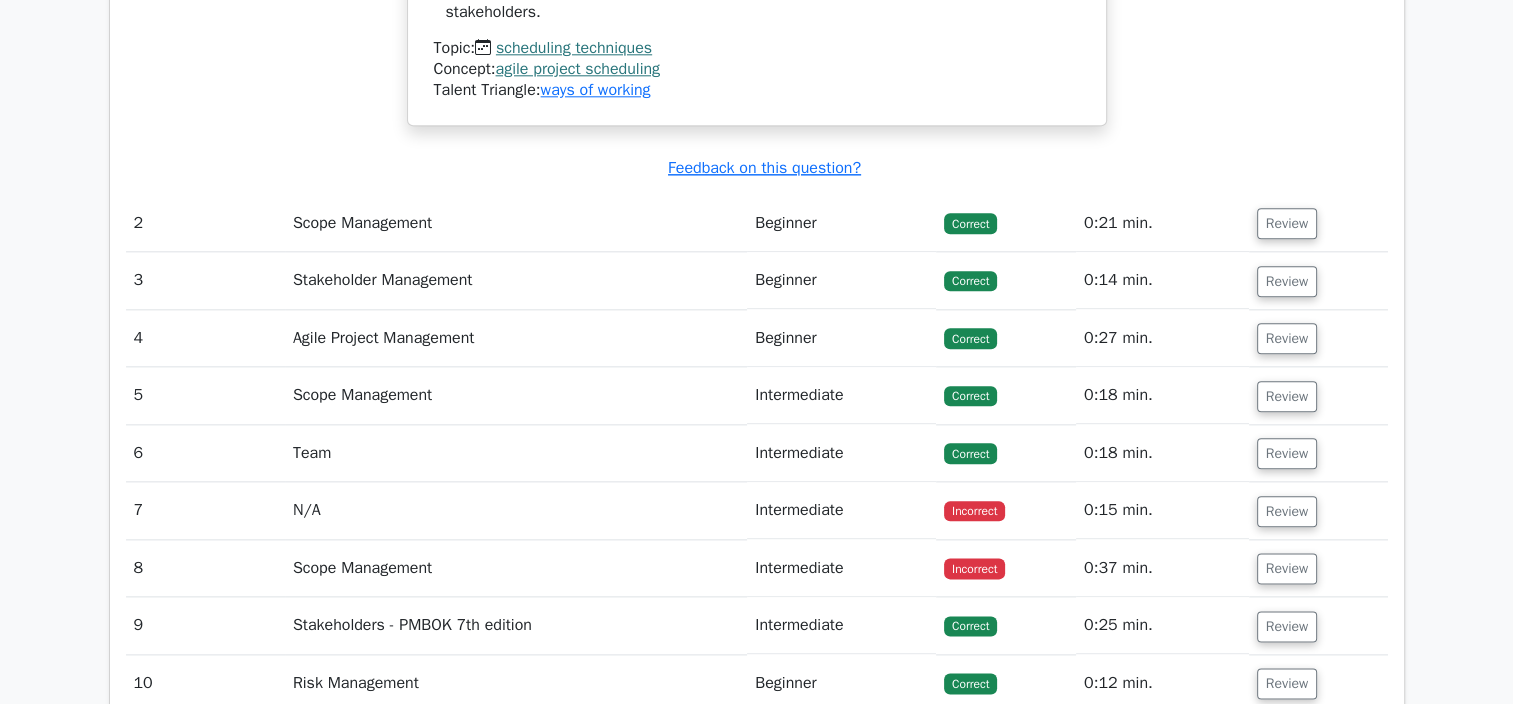 scroll, scrollTop: 2305, scrollLeft: 0, axis: vertical 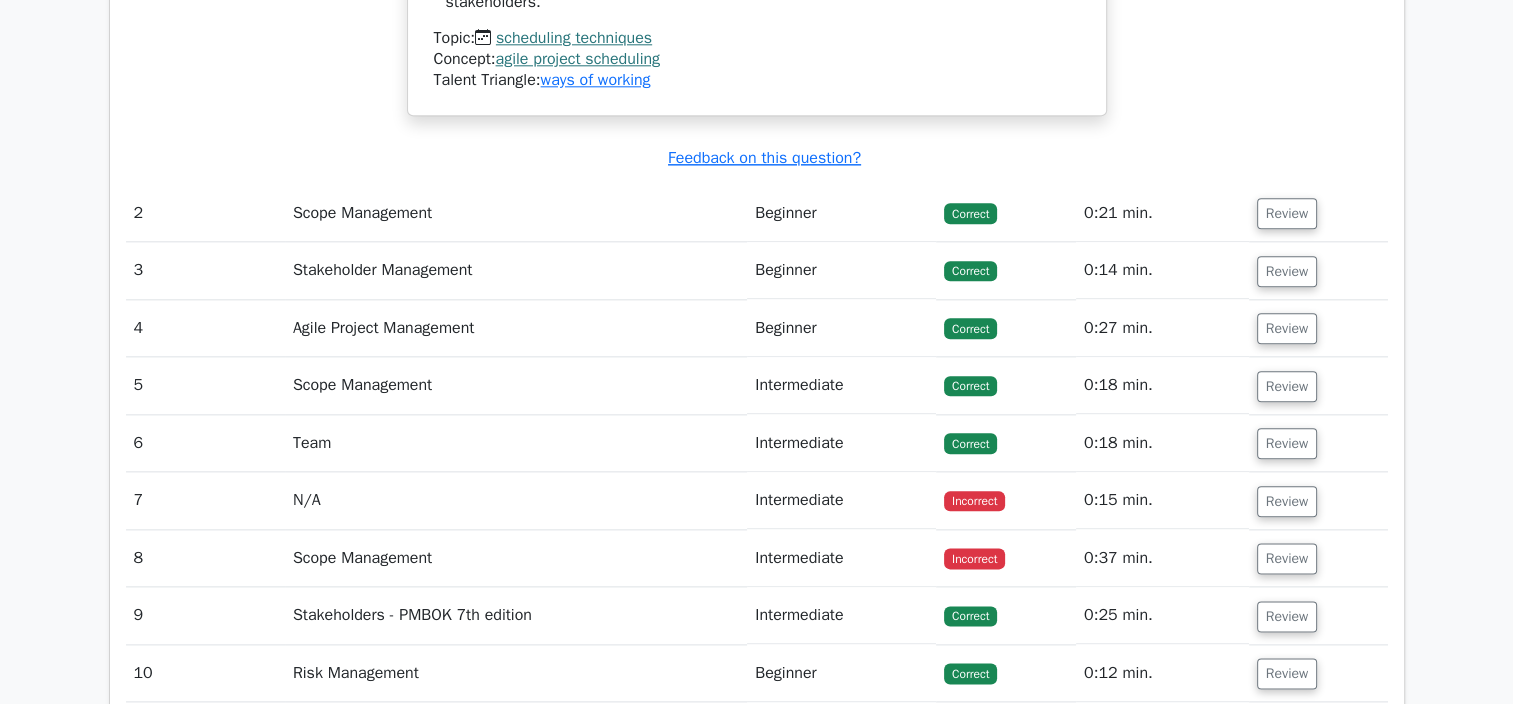 click on "7" at bounding box center [205, 500] 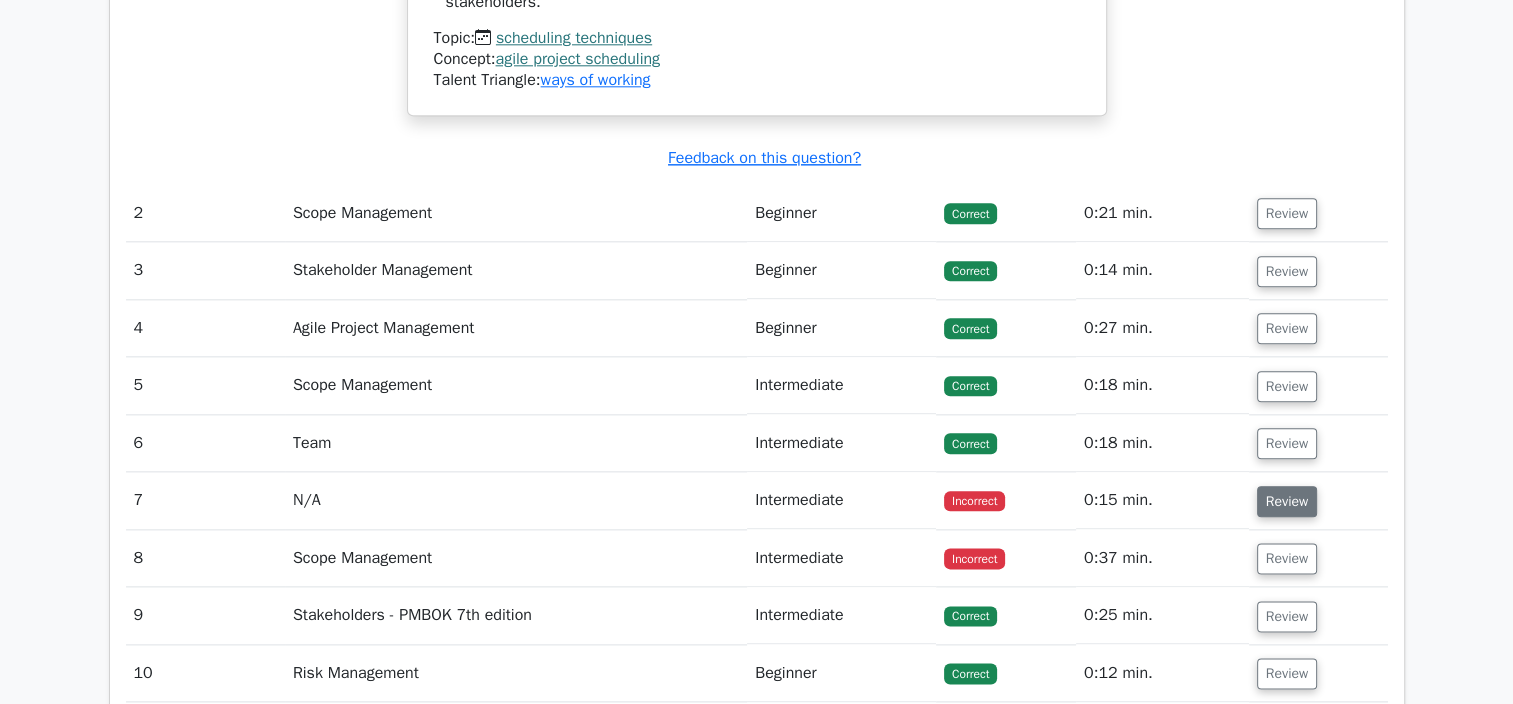 click on "Review" at bounding box center [1287, 501] 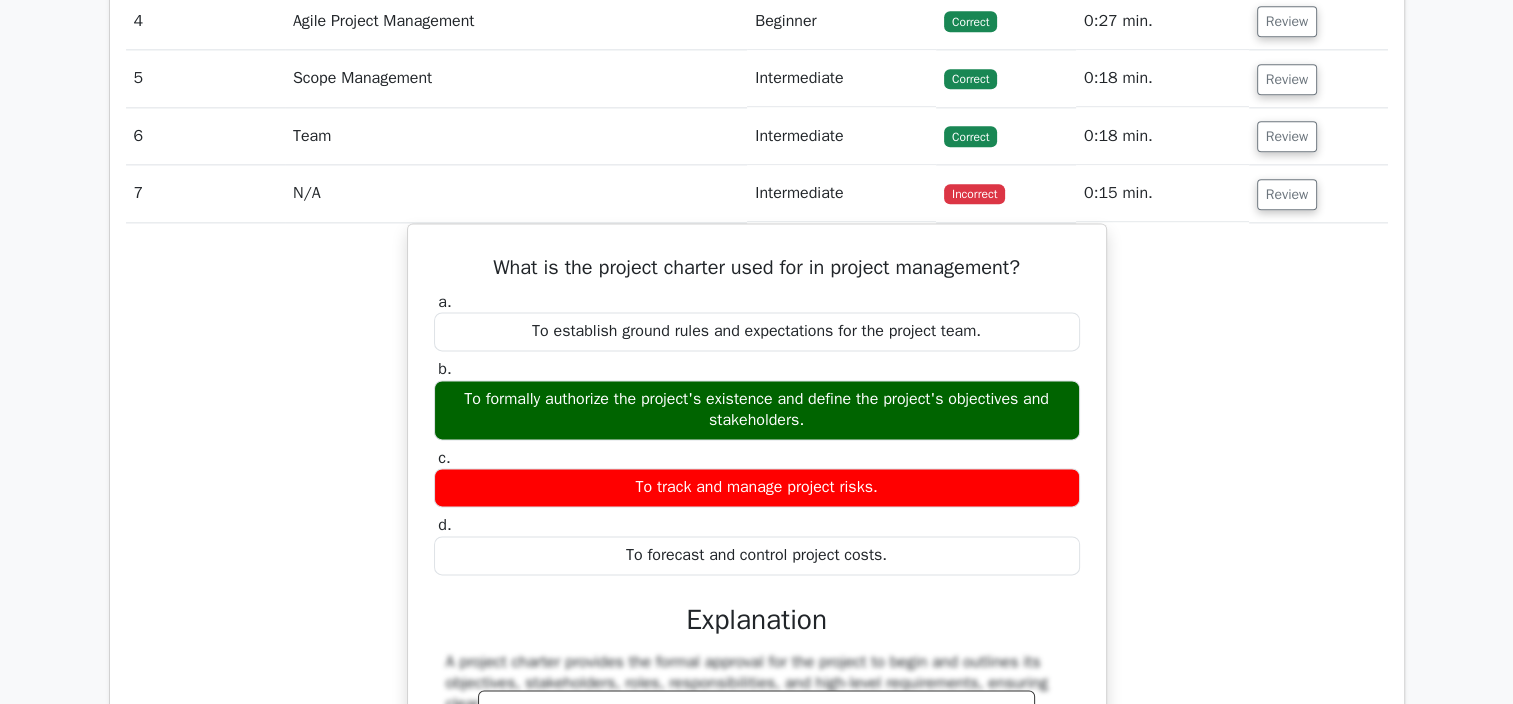 scroll, scrollTop: 2681, scrollLeft: 0, axis: vertical 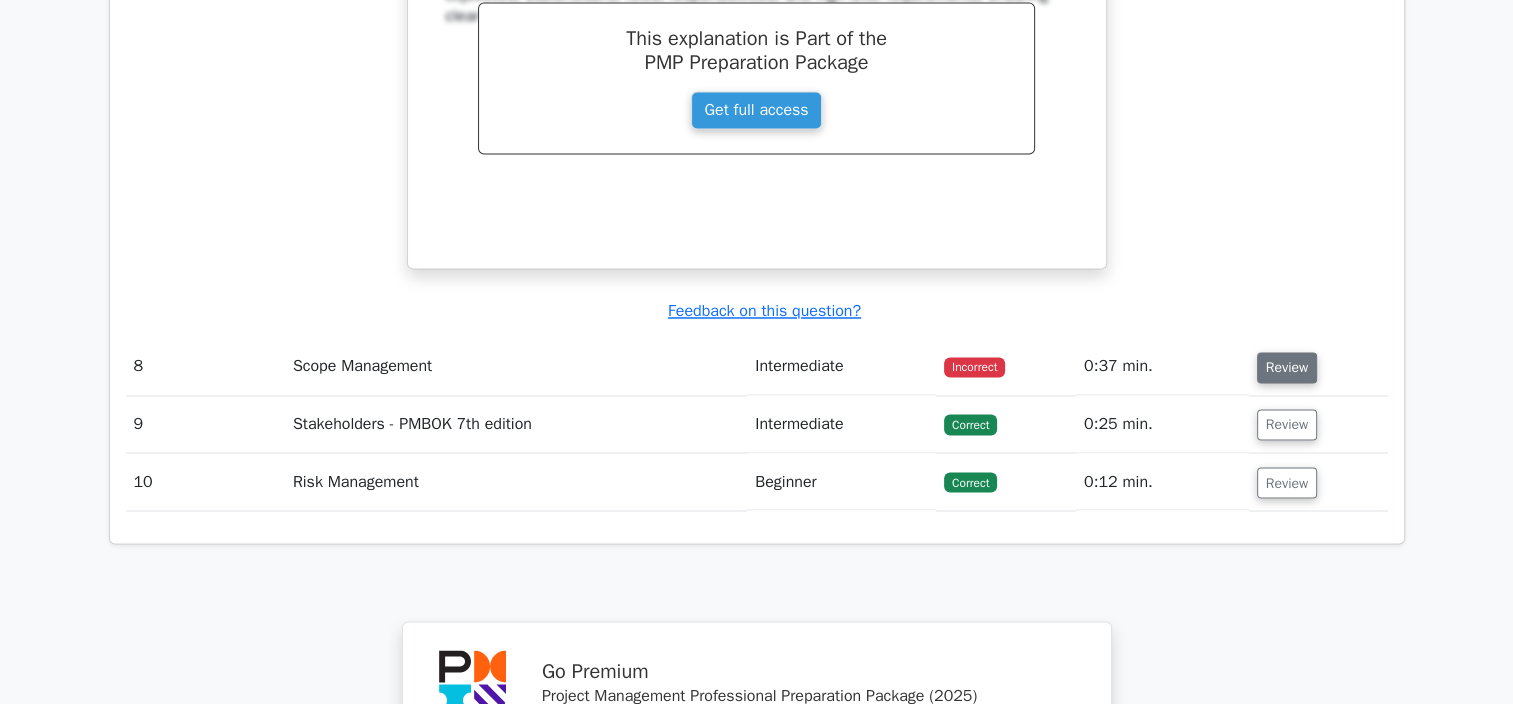 click on "Review" at bounding box center [1287, 367] 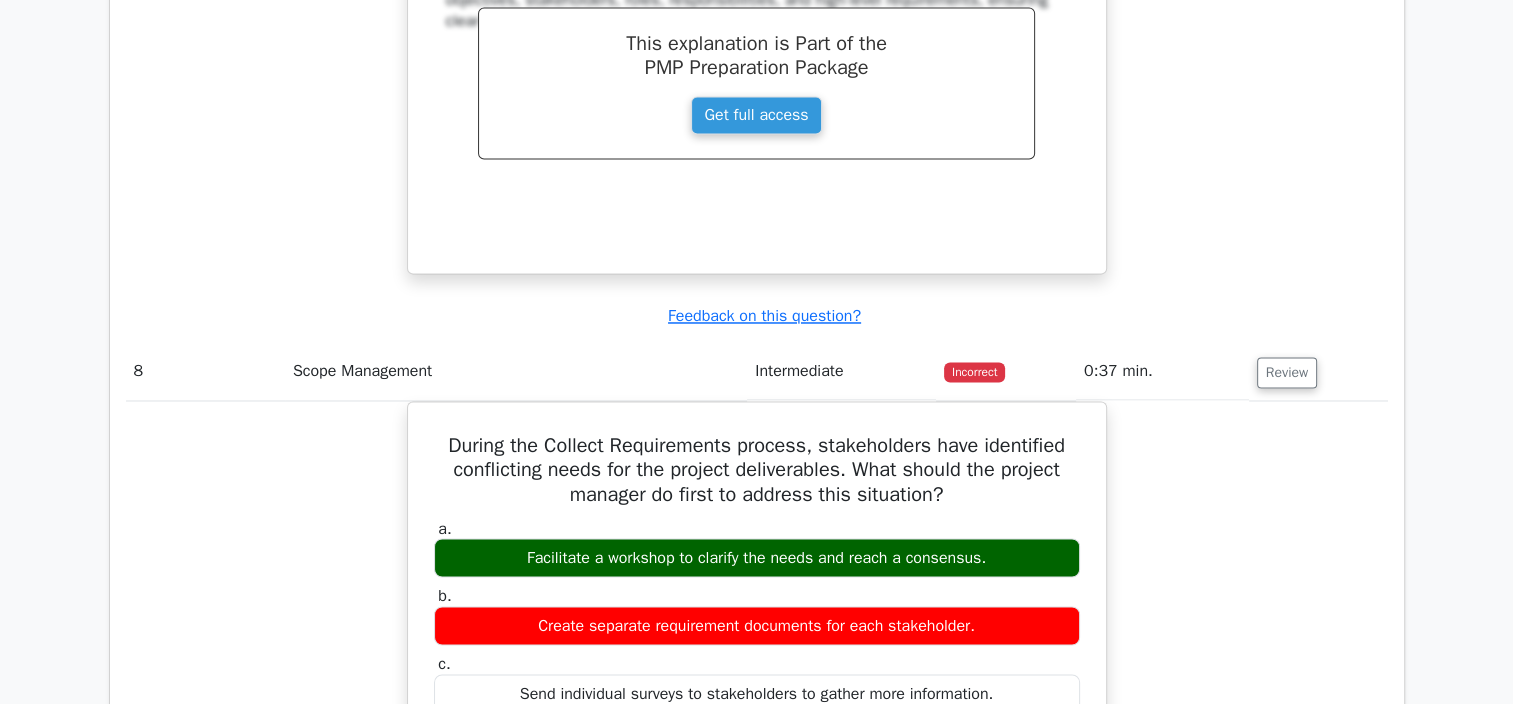scroll, scrollTop: 3916, scrollLeft: 0, axis: vertical 